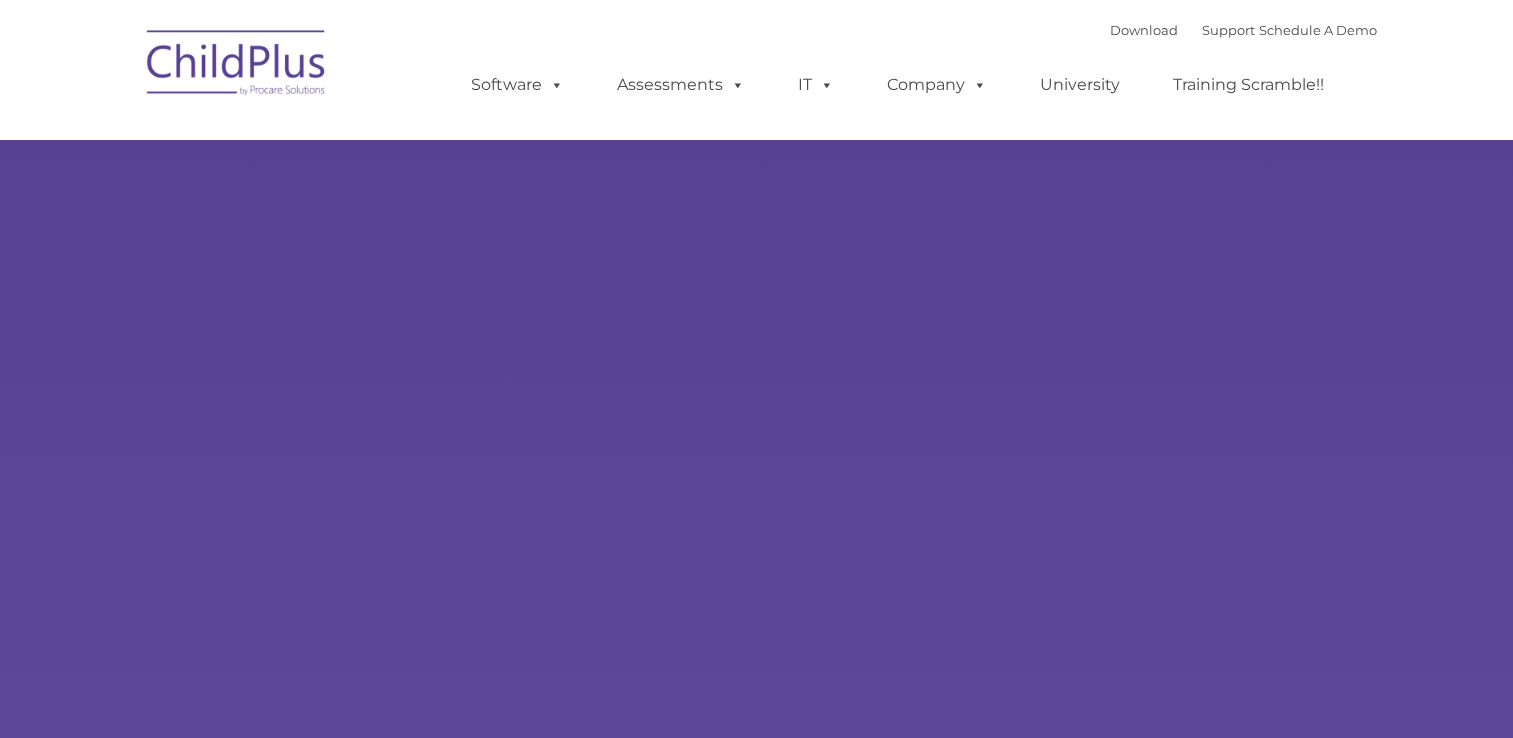 scroll, scrollTop: 0, scrollLeft: 0, axis: both 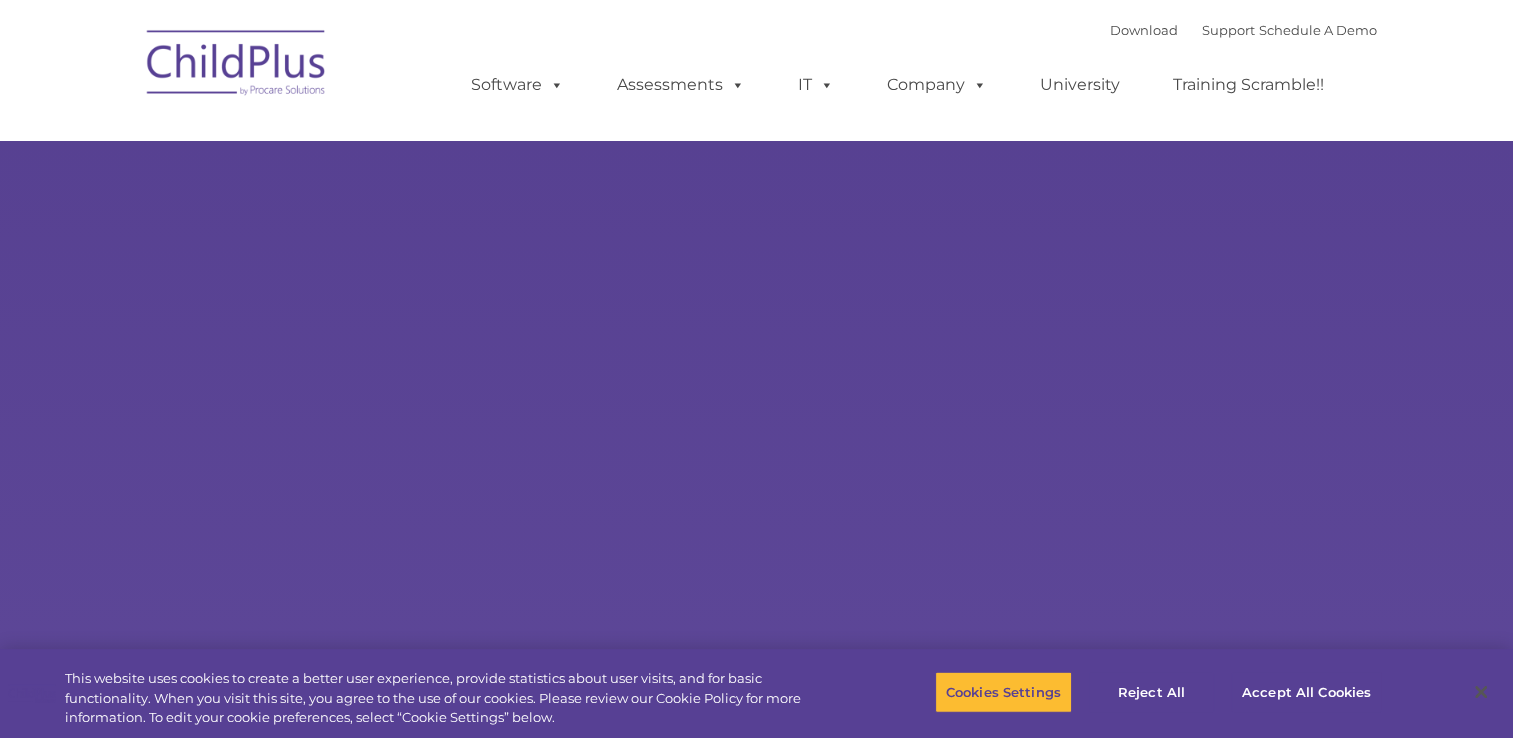 type on "" 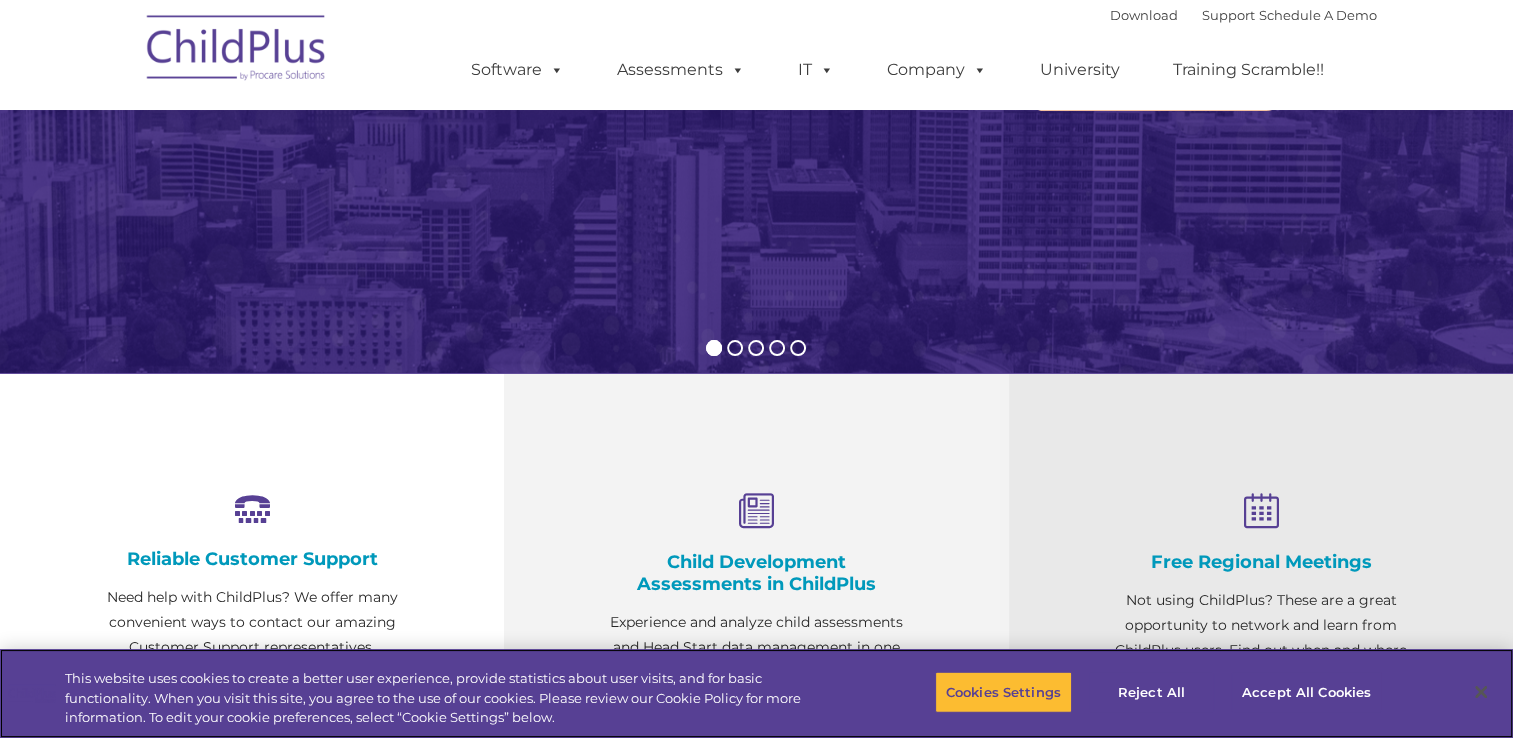 scroll, scrollTop: 0, scrollLeft: 0, axis: both 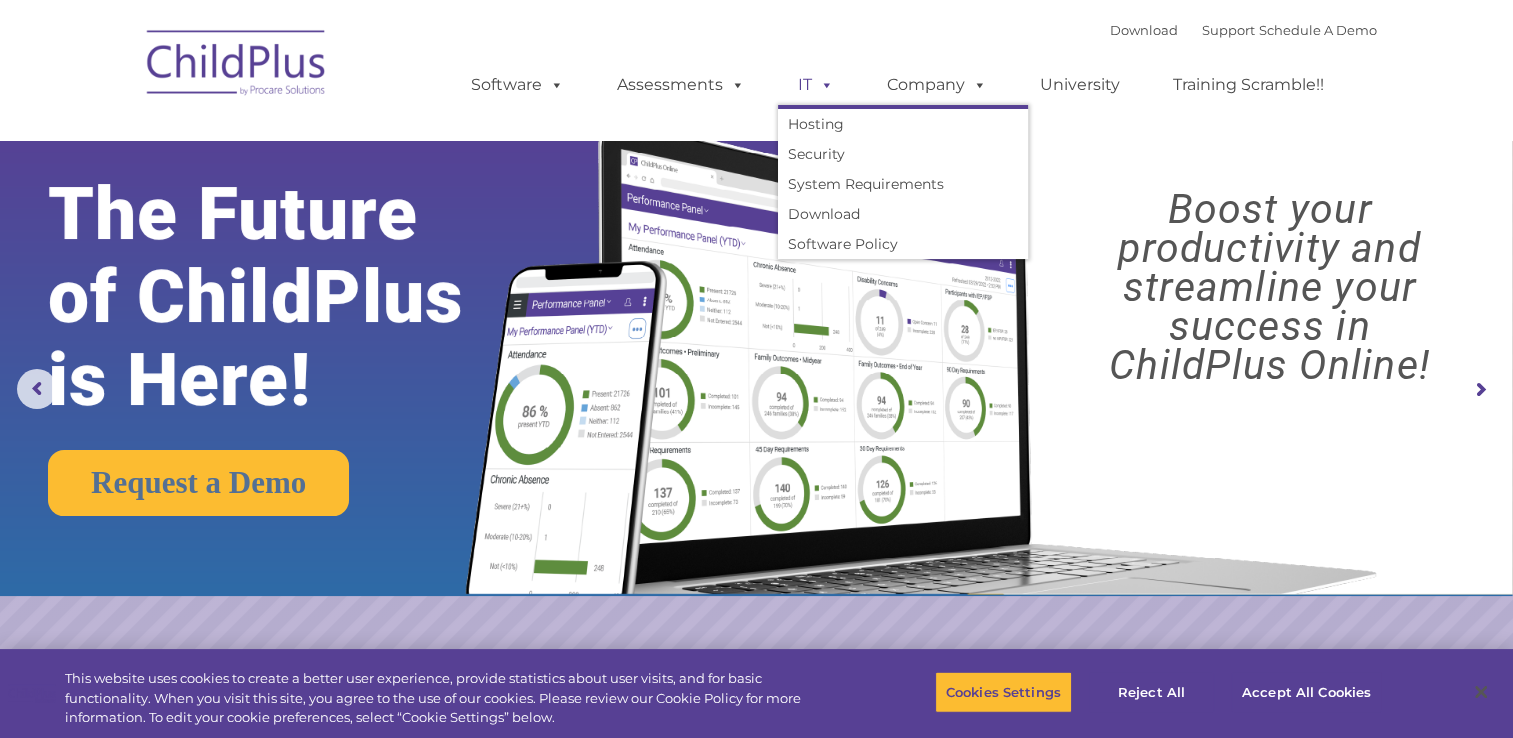click on "IT" at bounding box center (816, 85) 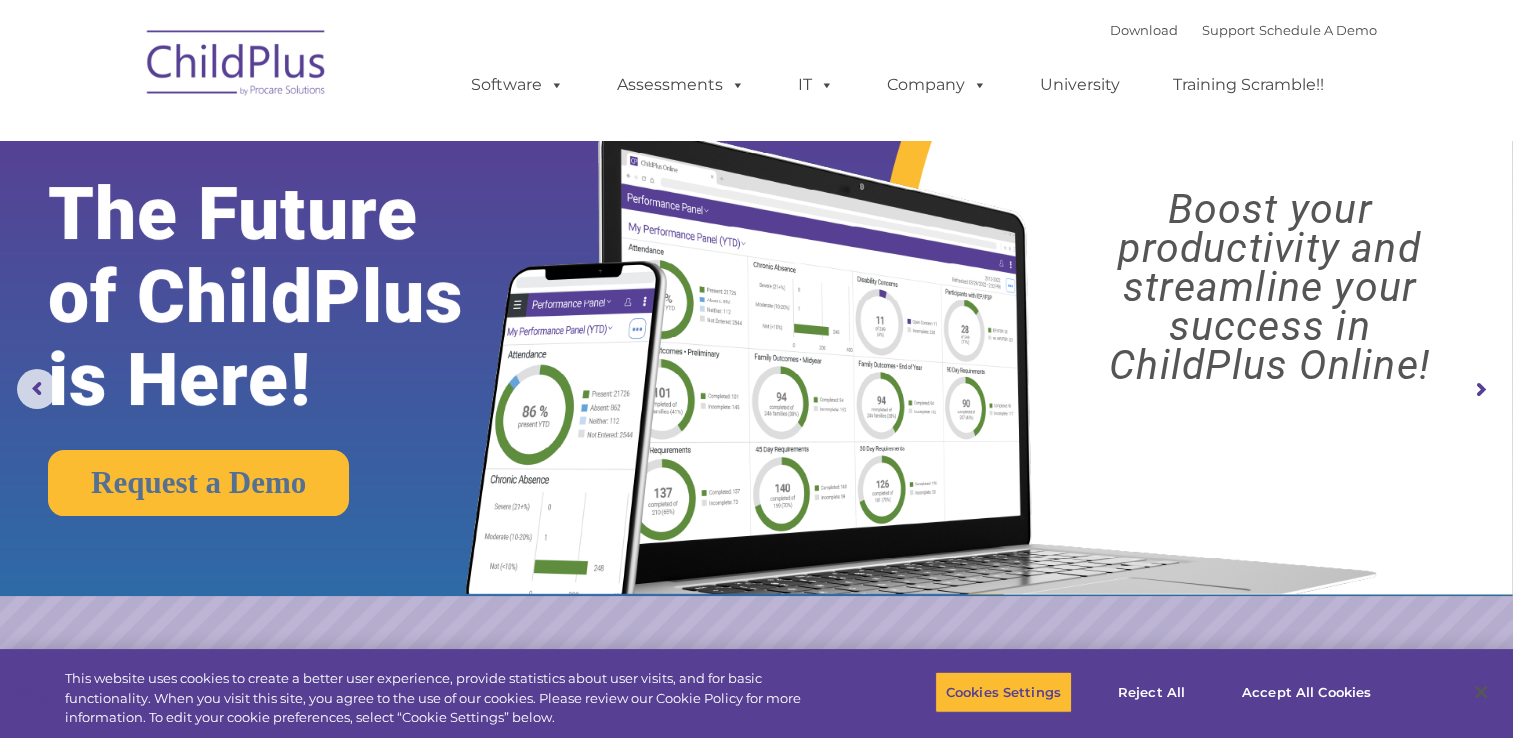 click 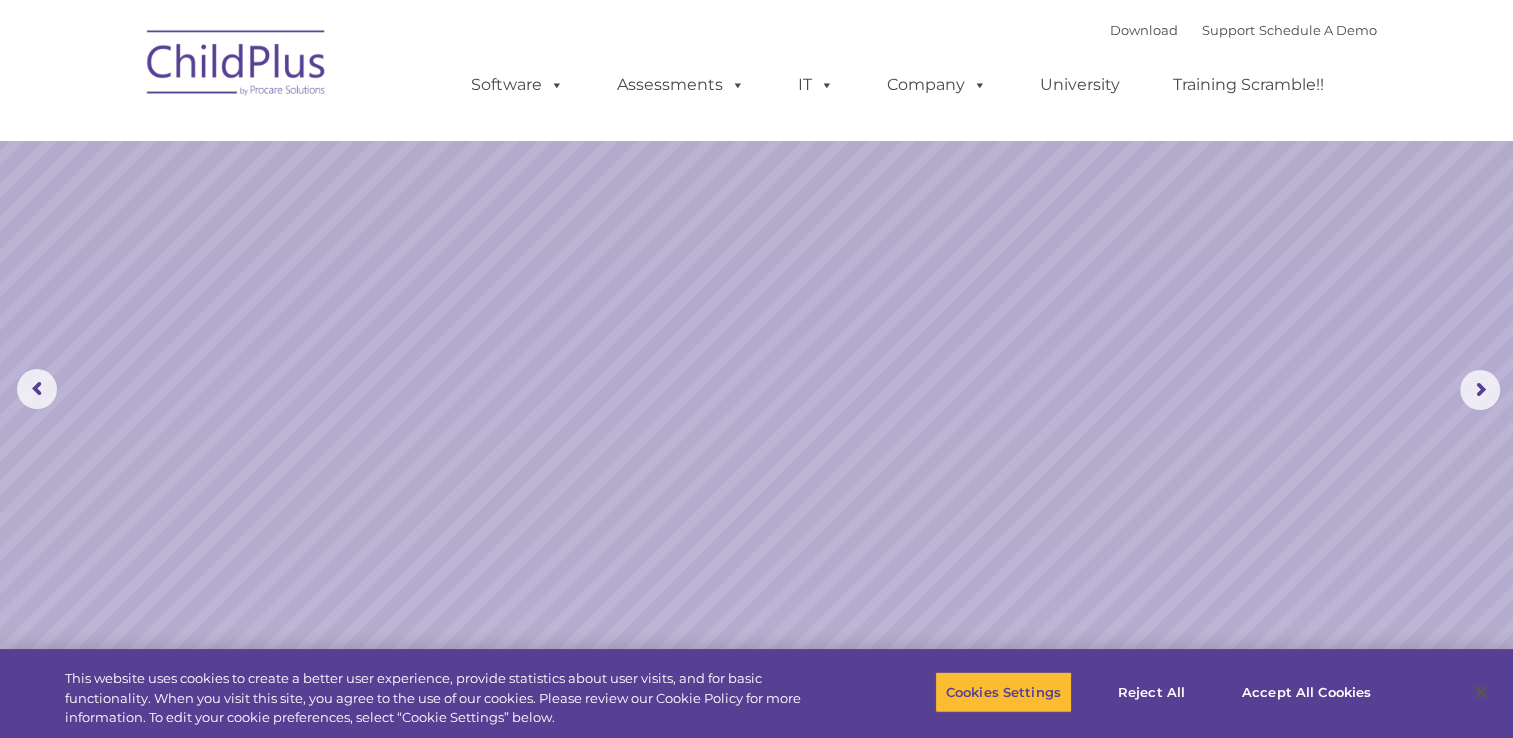 click on "Download          Support      |     Schedule A Demo

MENU MENU Software
ChildPlus:  The original and most widely-used Head Start data management system with over 35 years of experience providing software, service, and support.
Learn More
Features
Schedule A Demo
Getting Started
Assessments
DRDP ©  in ChildPlus:
Learn More
DRDP Reports
Book a Discovery Call
Attend a Group Demo
DRDP FAQ" at bounding box center (756, 70) 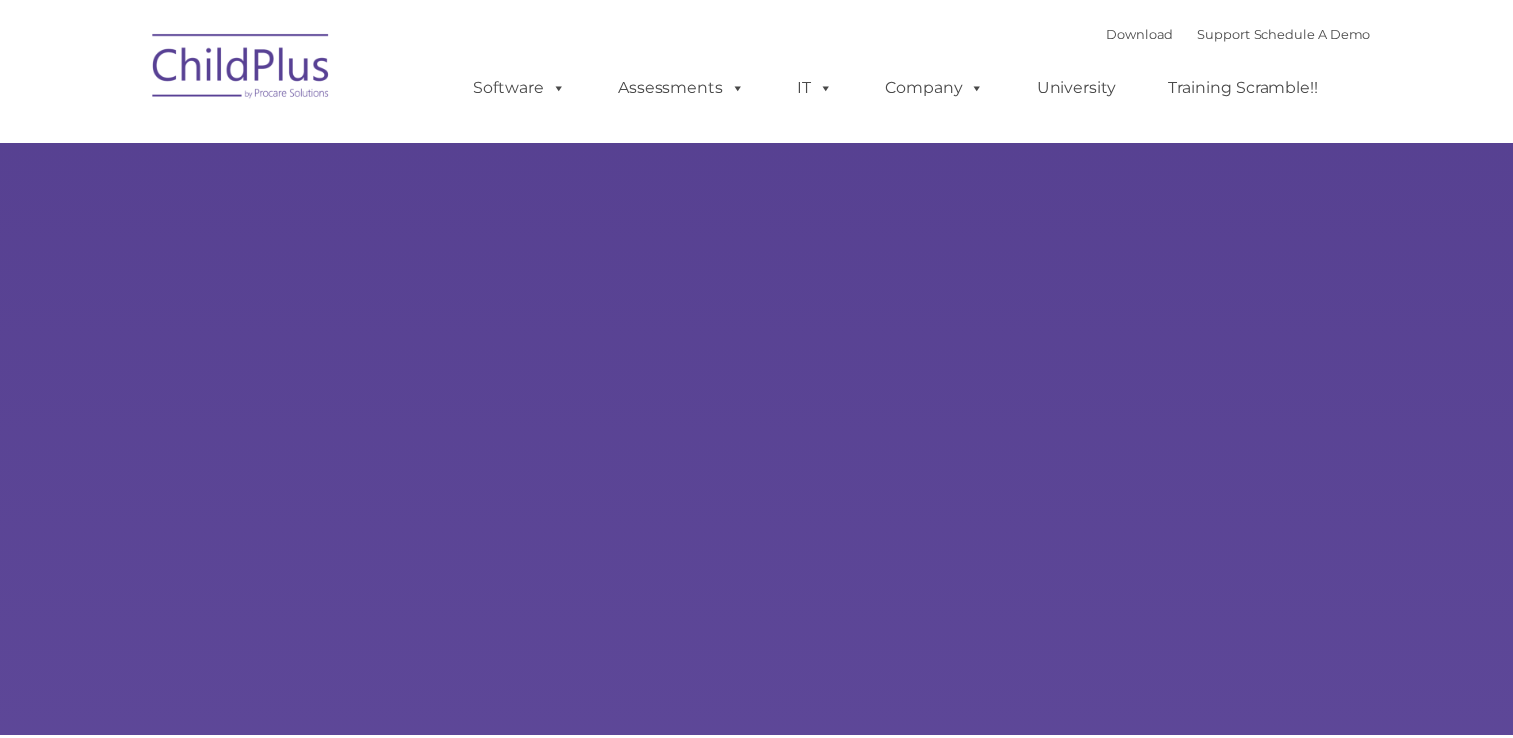 scroll, scrollTop: 0, scrollLeft: 0, axis: both 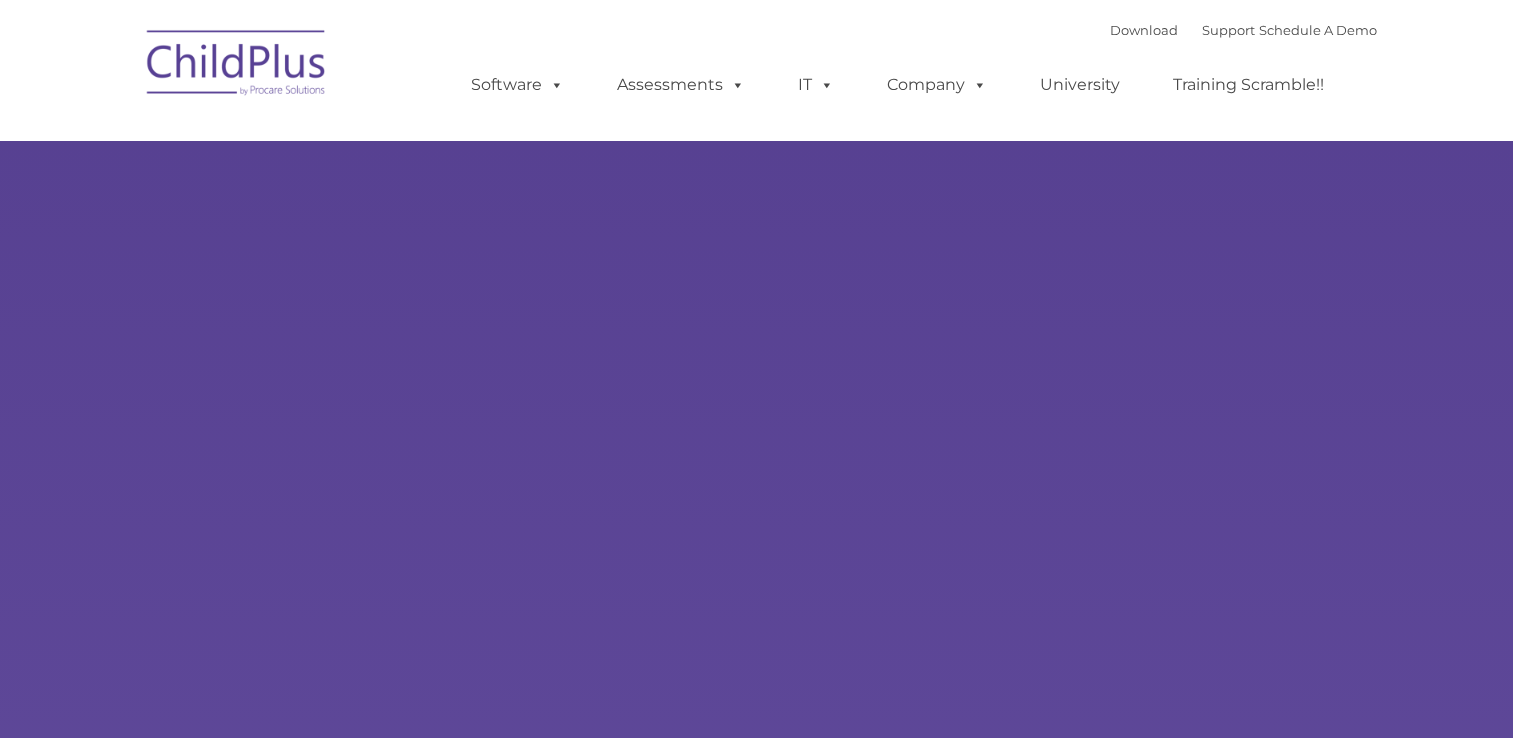 type on "" 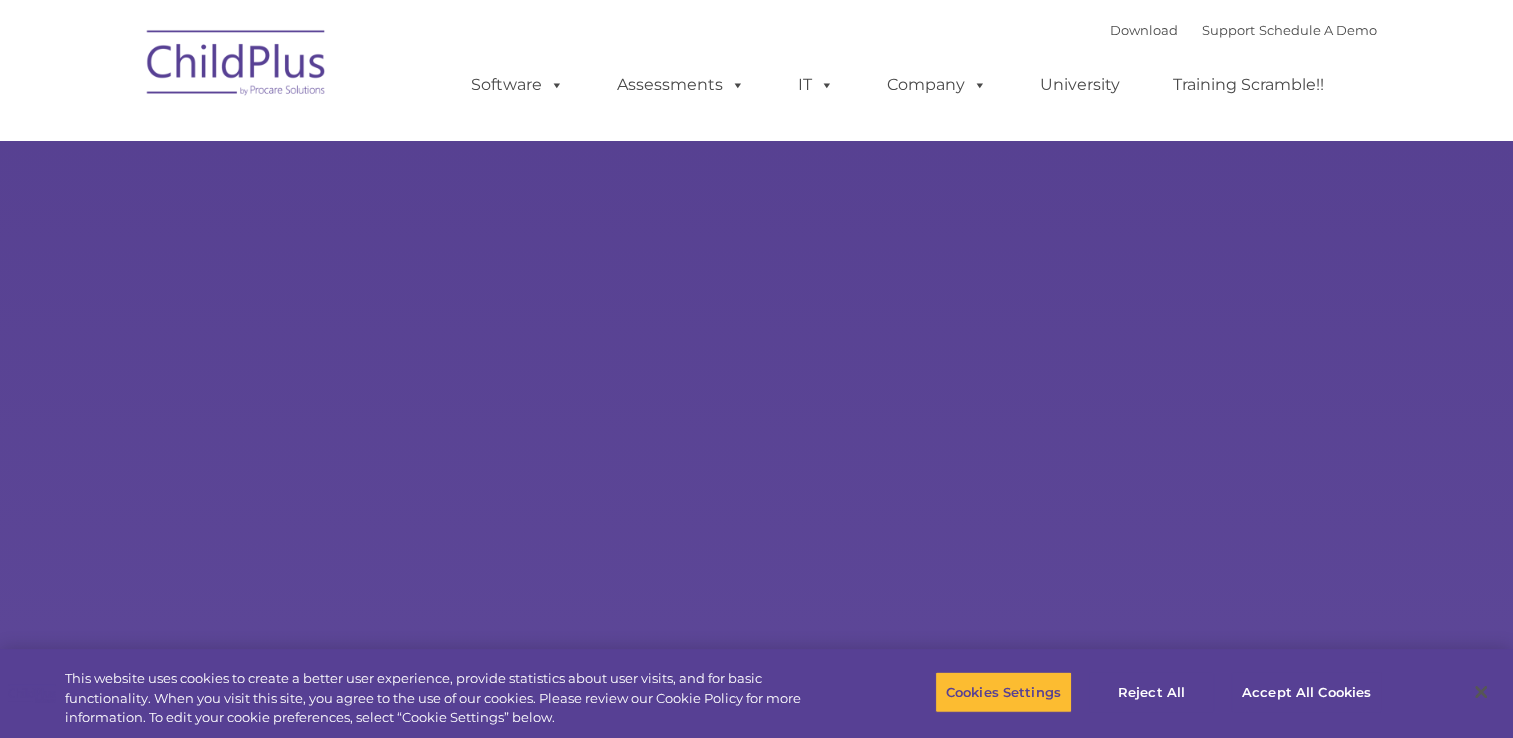 select on "MEDIUM" 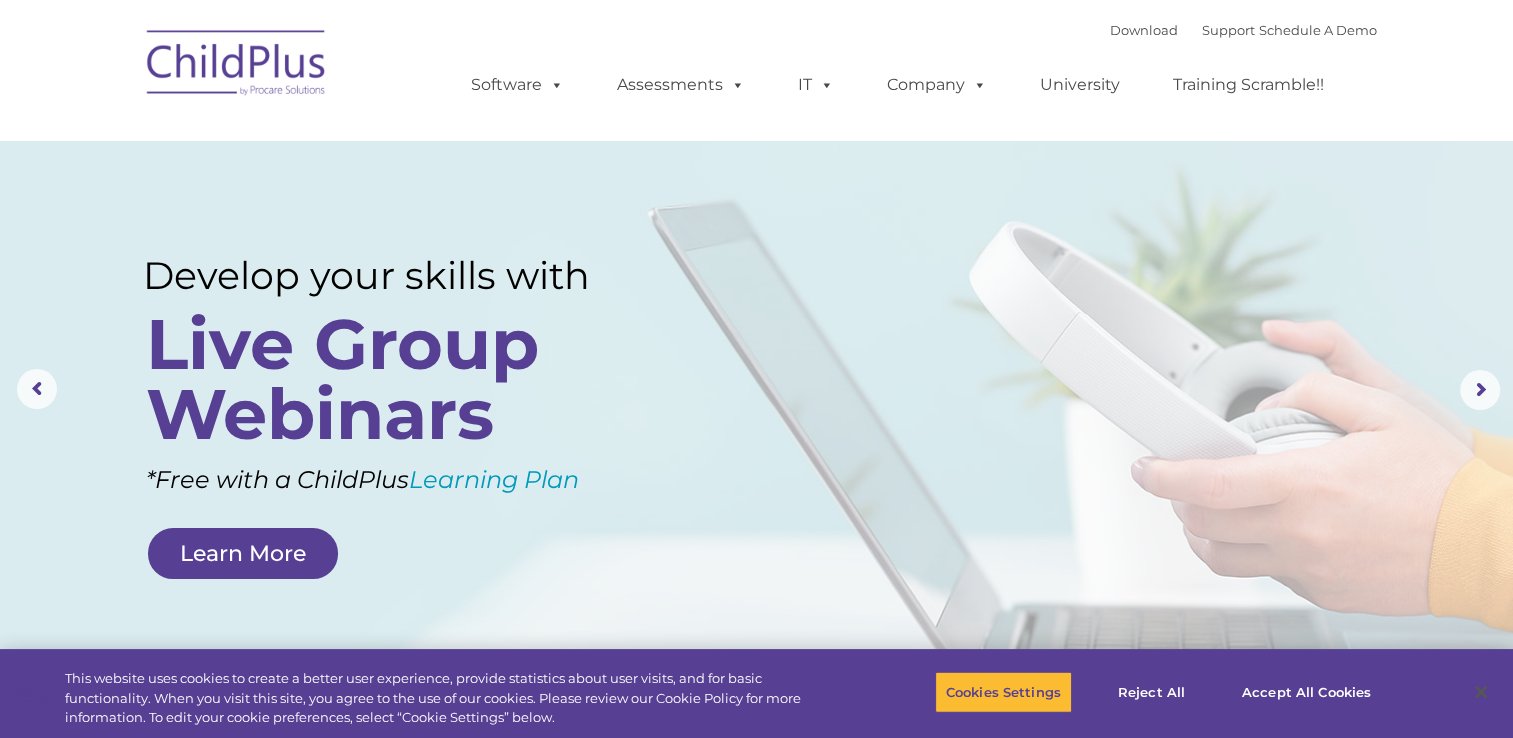 click on "Download          Support      |     Schedule A Demo
" at bounding box center (1243, 30) 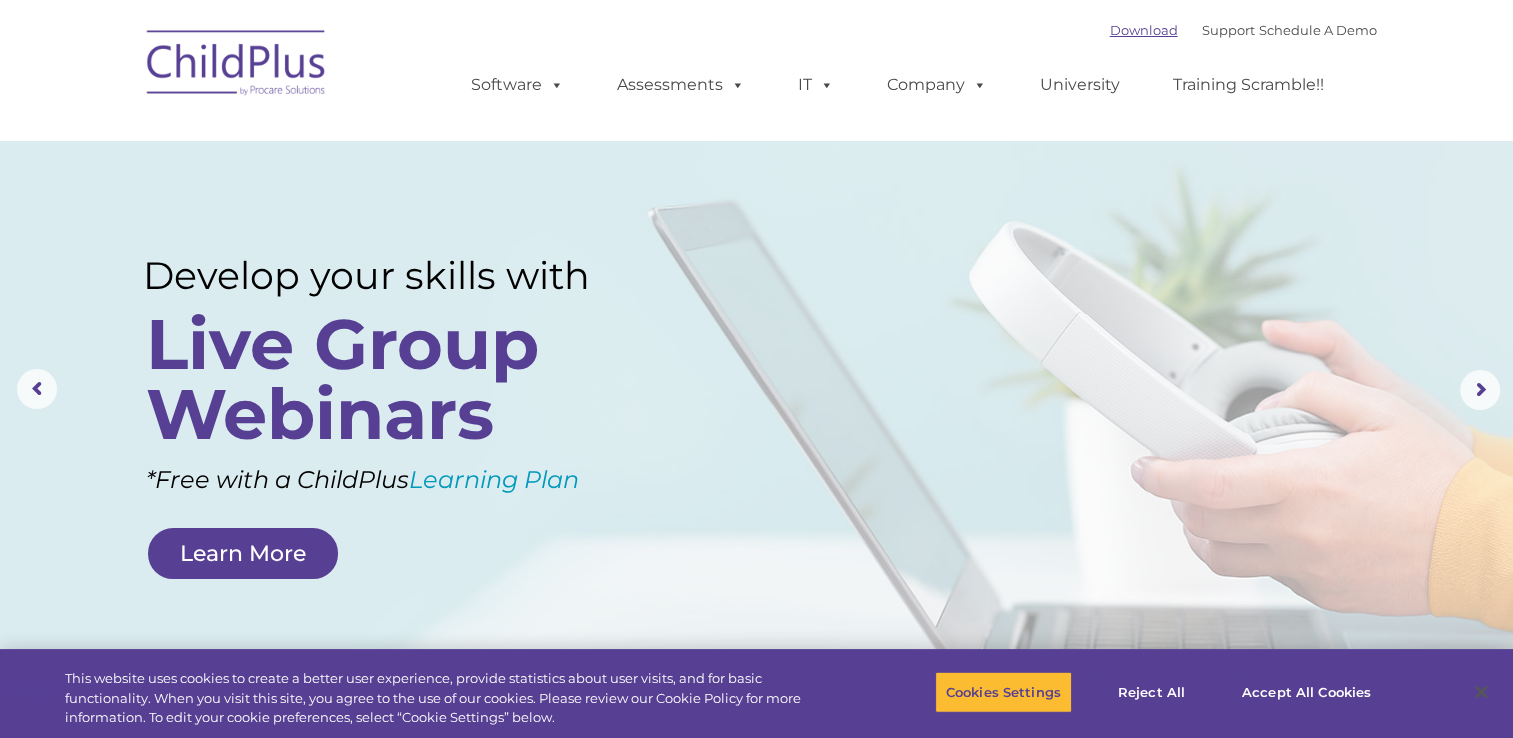 click on "Download" at bounding box center [1144, 30] 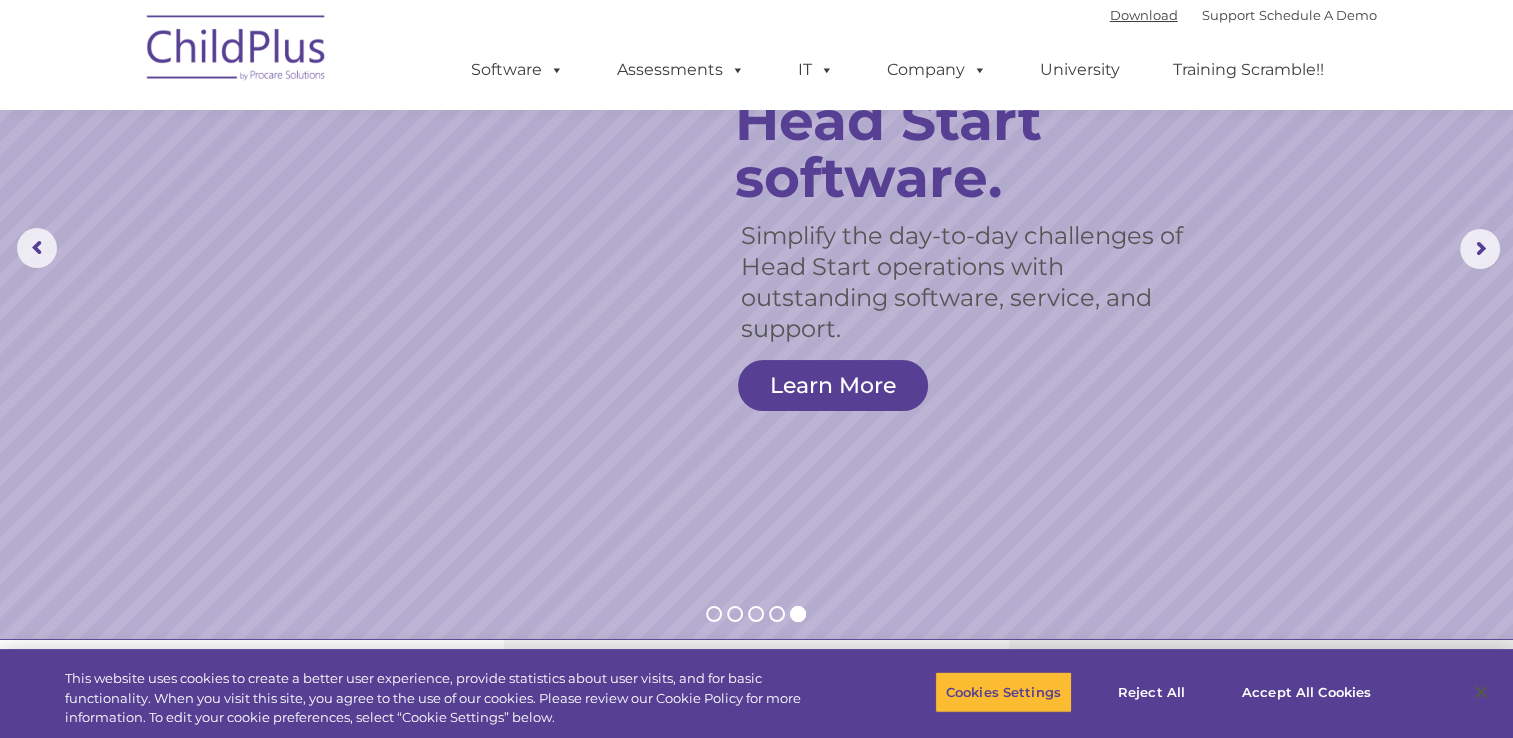 scroll, scrollTop: 0, scrollLeft: 0, axis: both 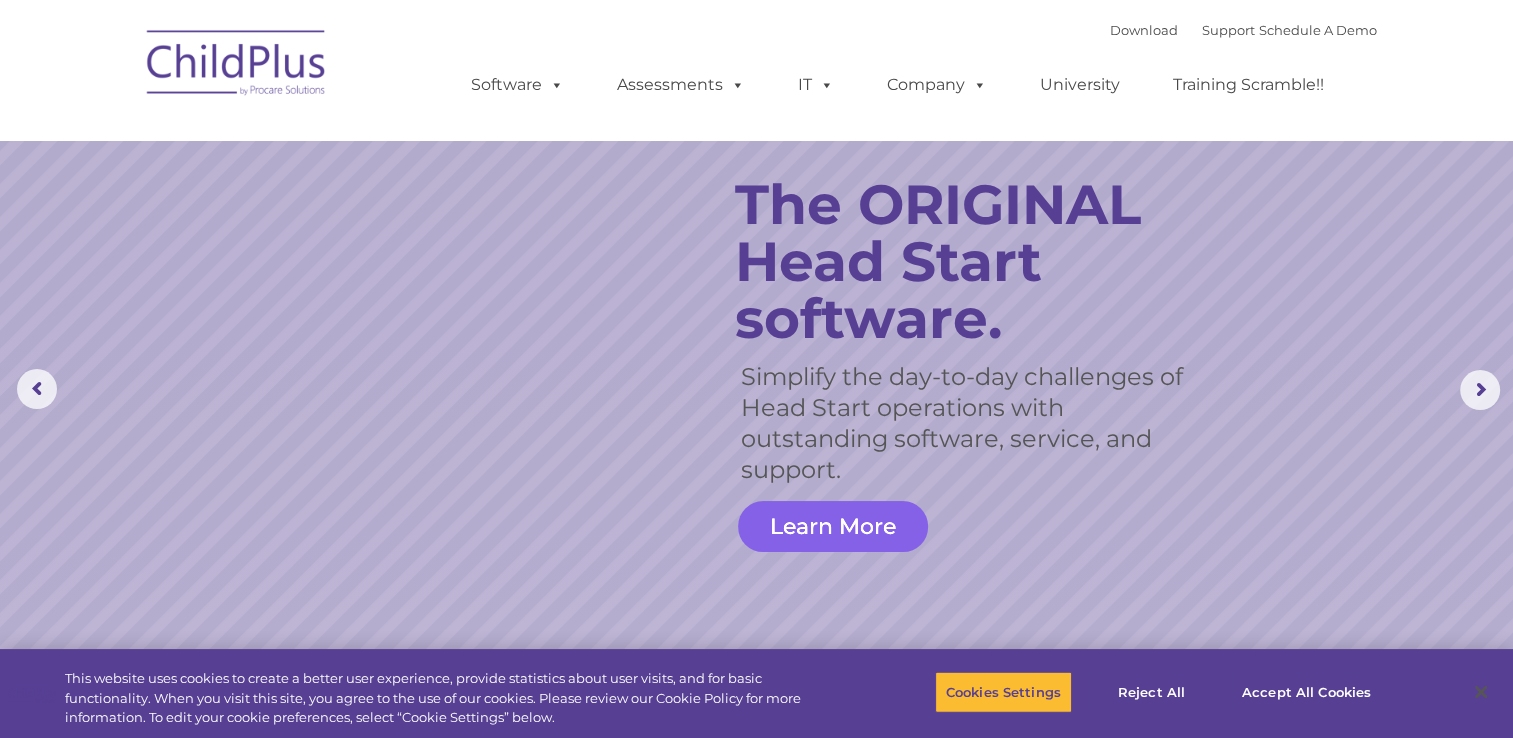click on "Learn More" at bounding box center [833, 526] 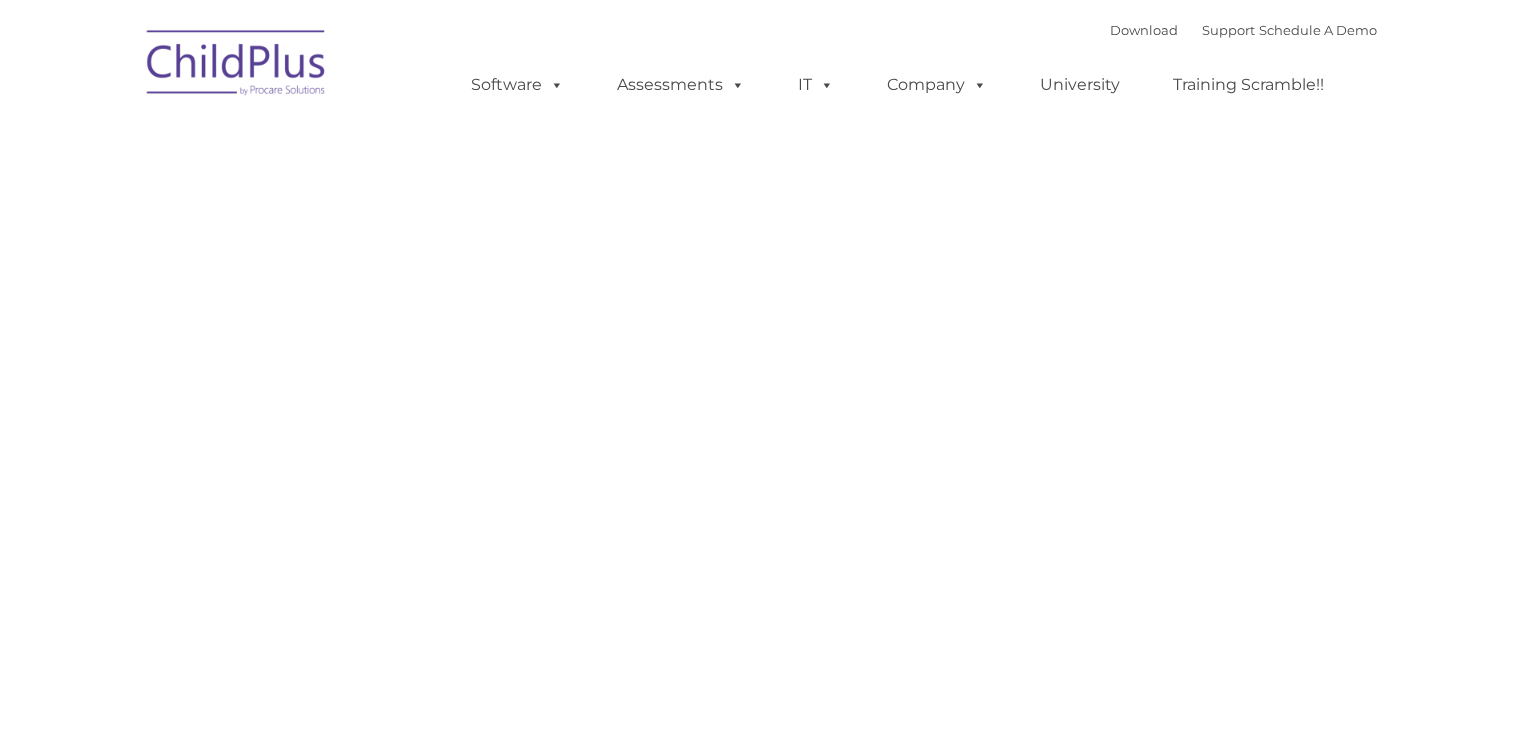 scroll, scrollTop: 0, scrollLeft: 0, axis: both 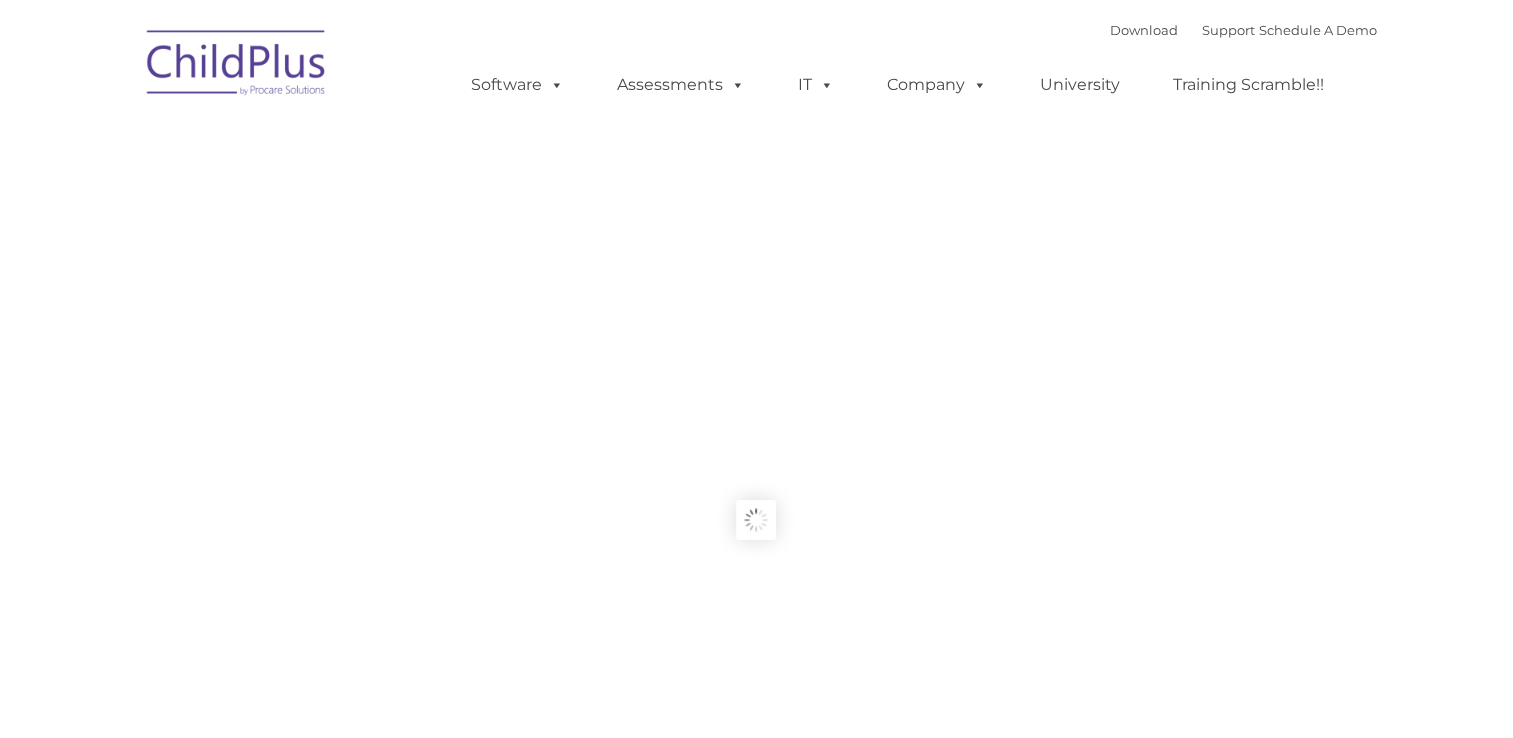 type on "" 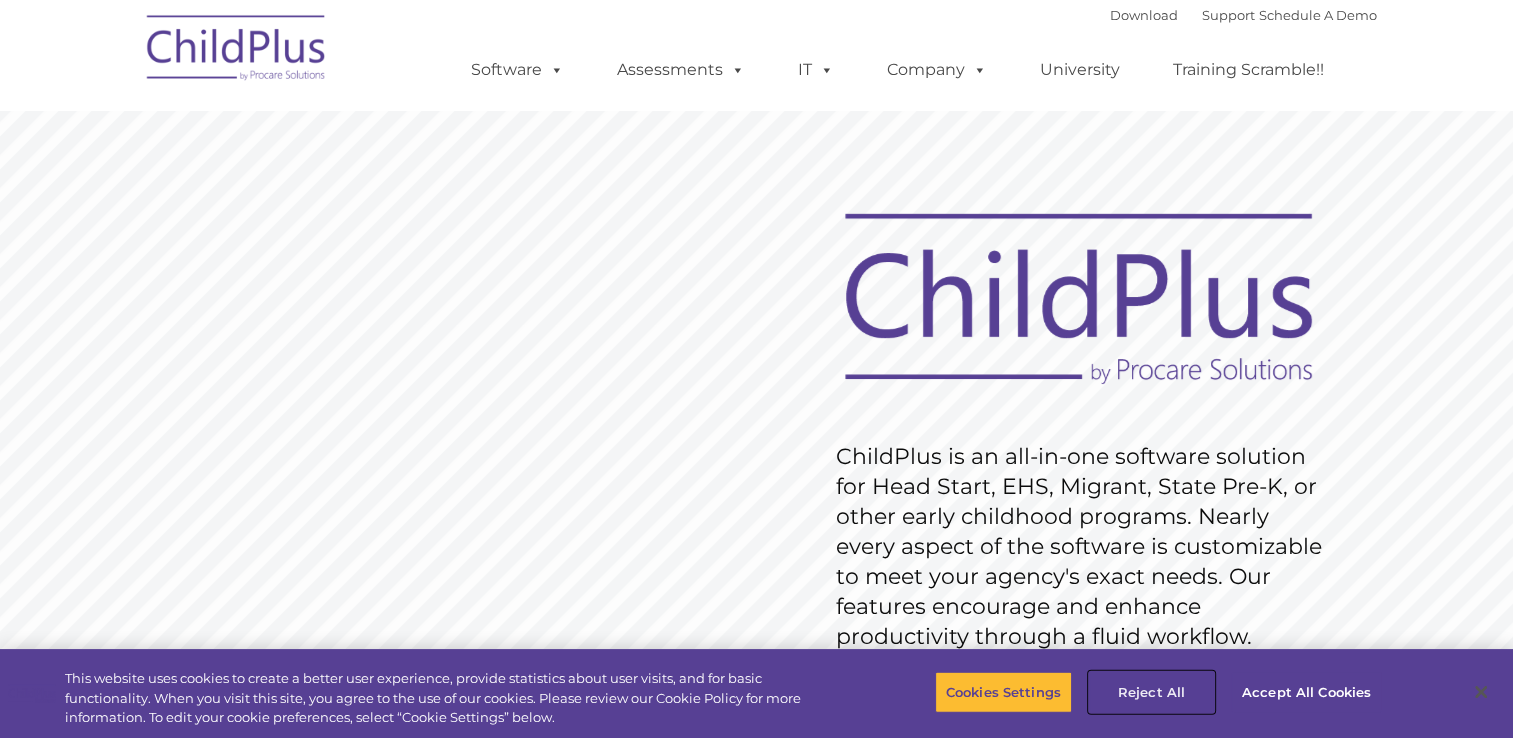 drag, startPoint x: 1136, startPoint y: 695, endPoint x: 1122, endPoint y: 694, distance: 14.035668 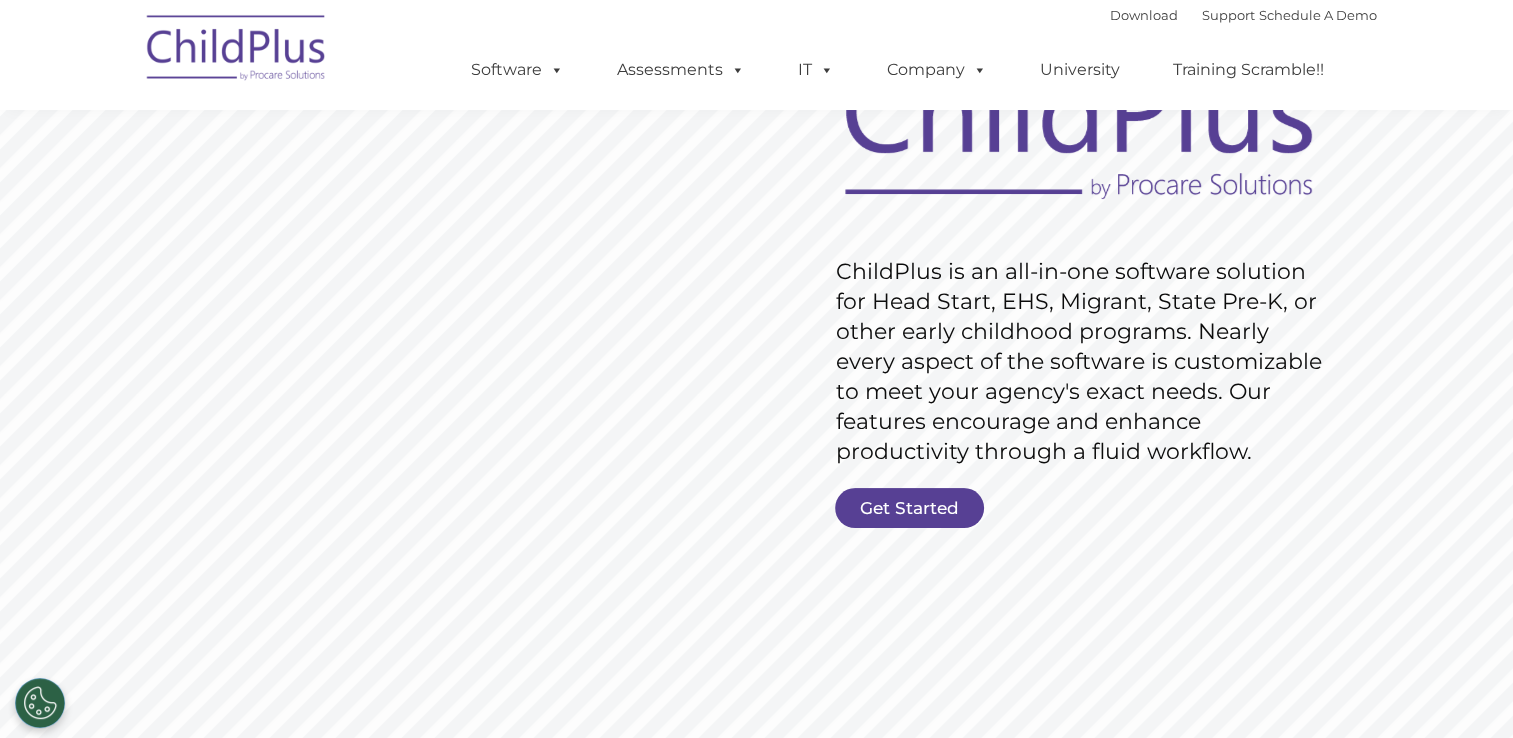 scroll, scrollTop: 0, scrollLeft: 0, axis: both 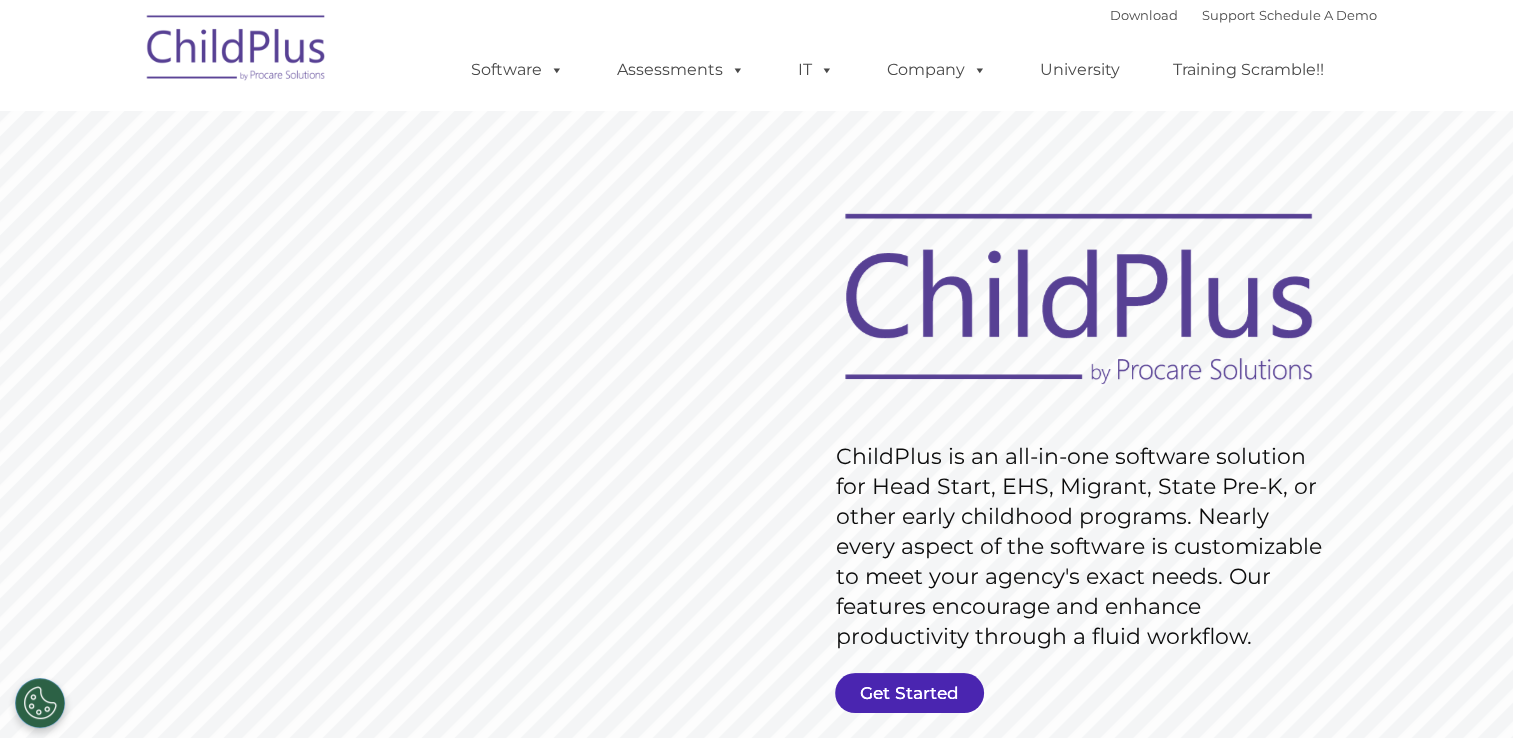 click on "Get Started" at bounding box center [909, 693] 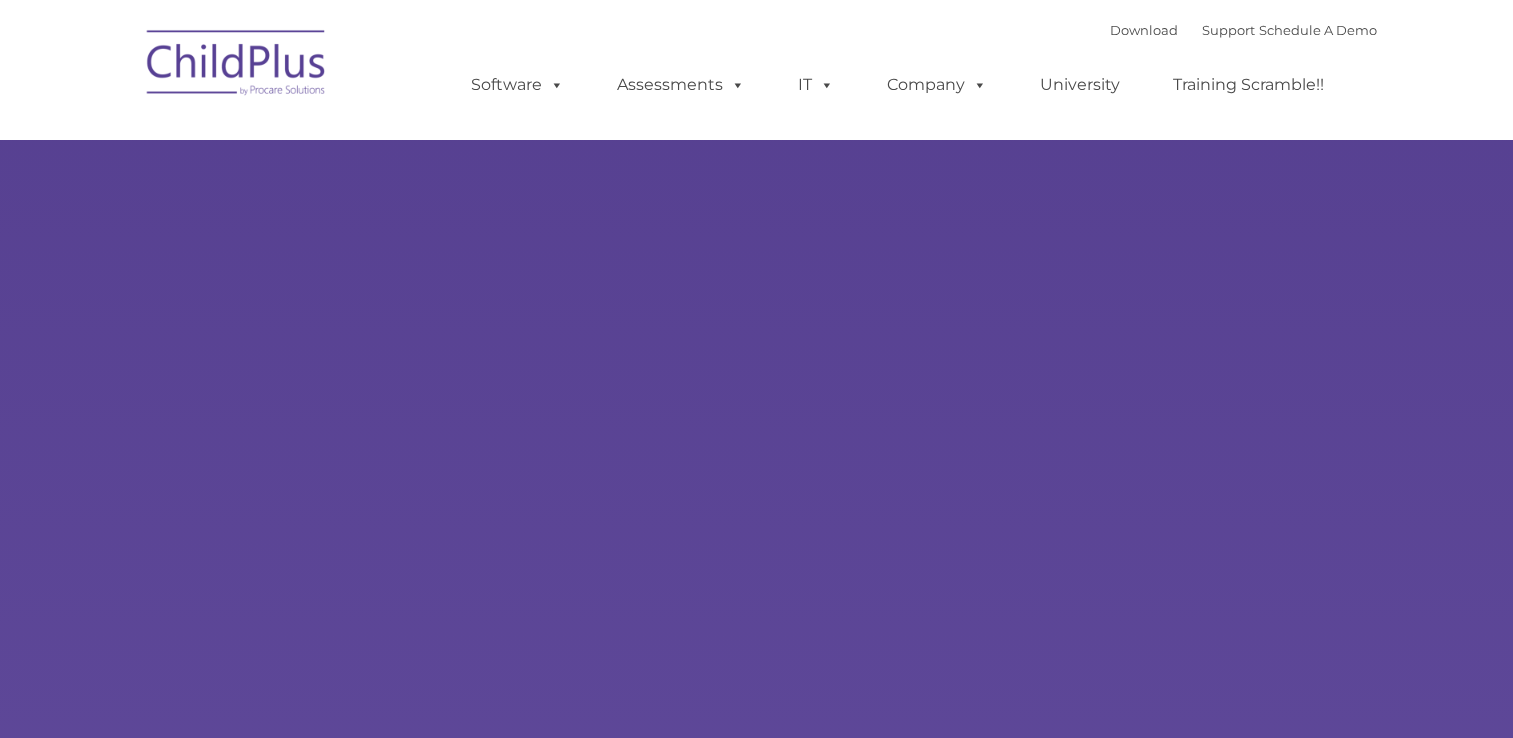 scroll, scrollTop: 0, scrollLeft: 0, axis: both 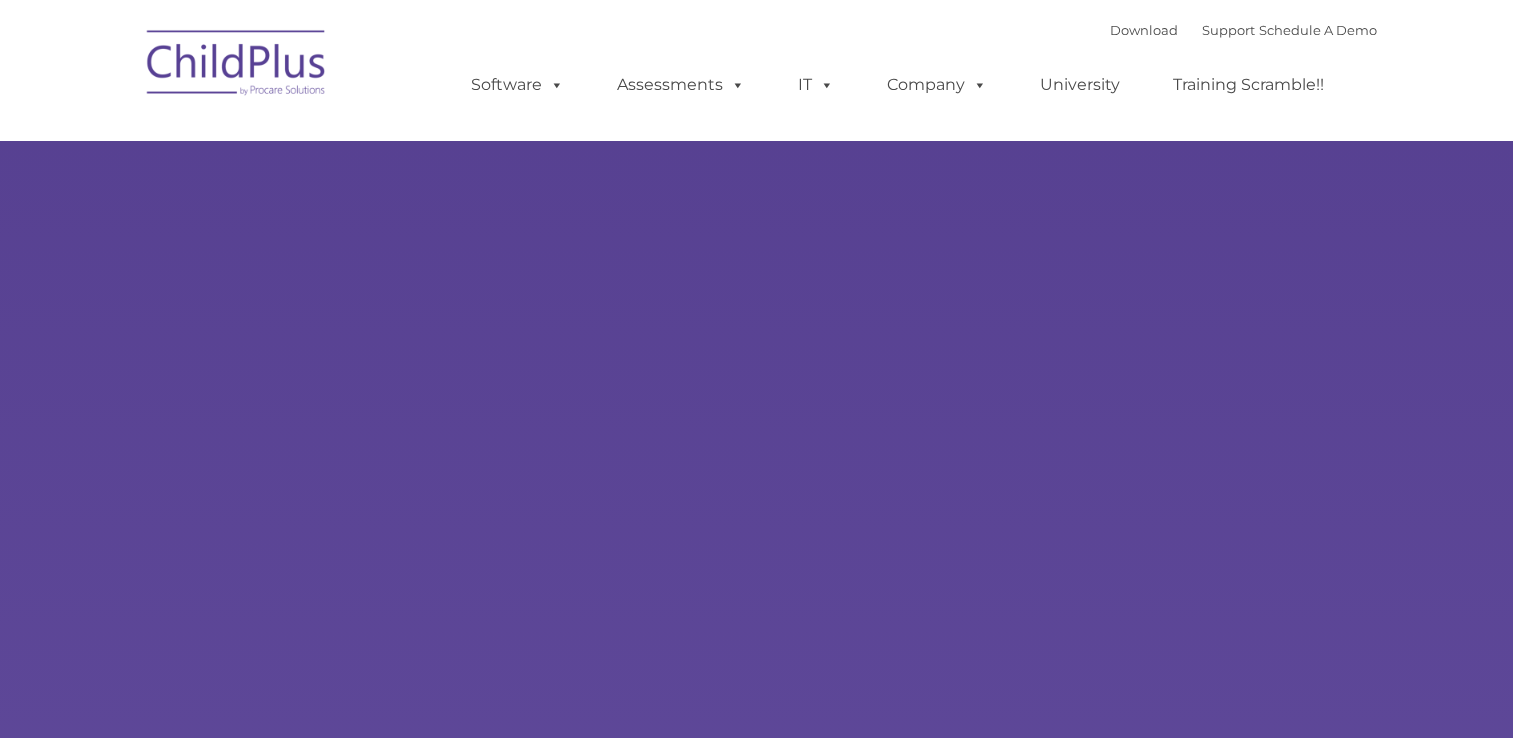 type on "" 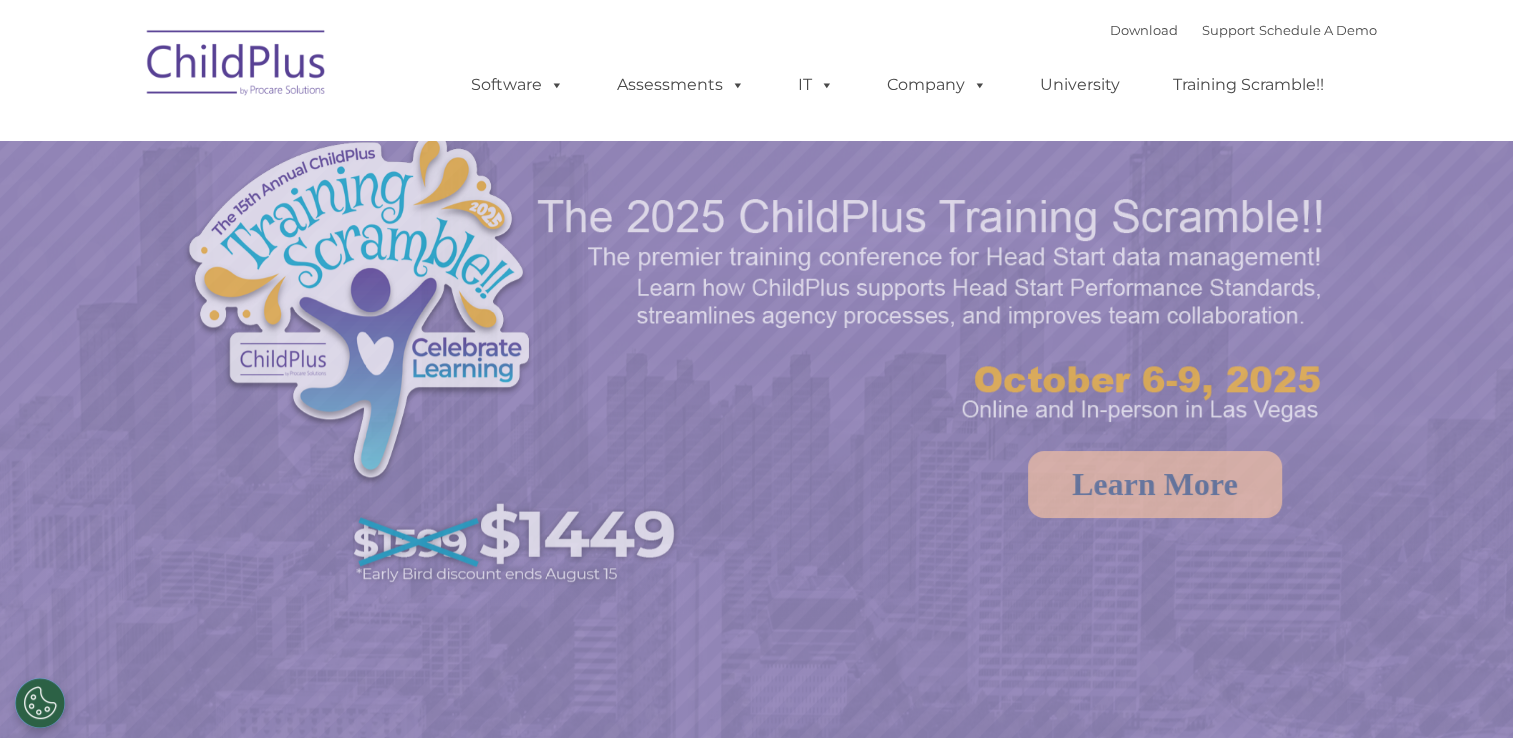 select on "MEDIUM" 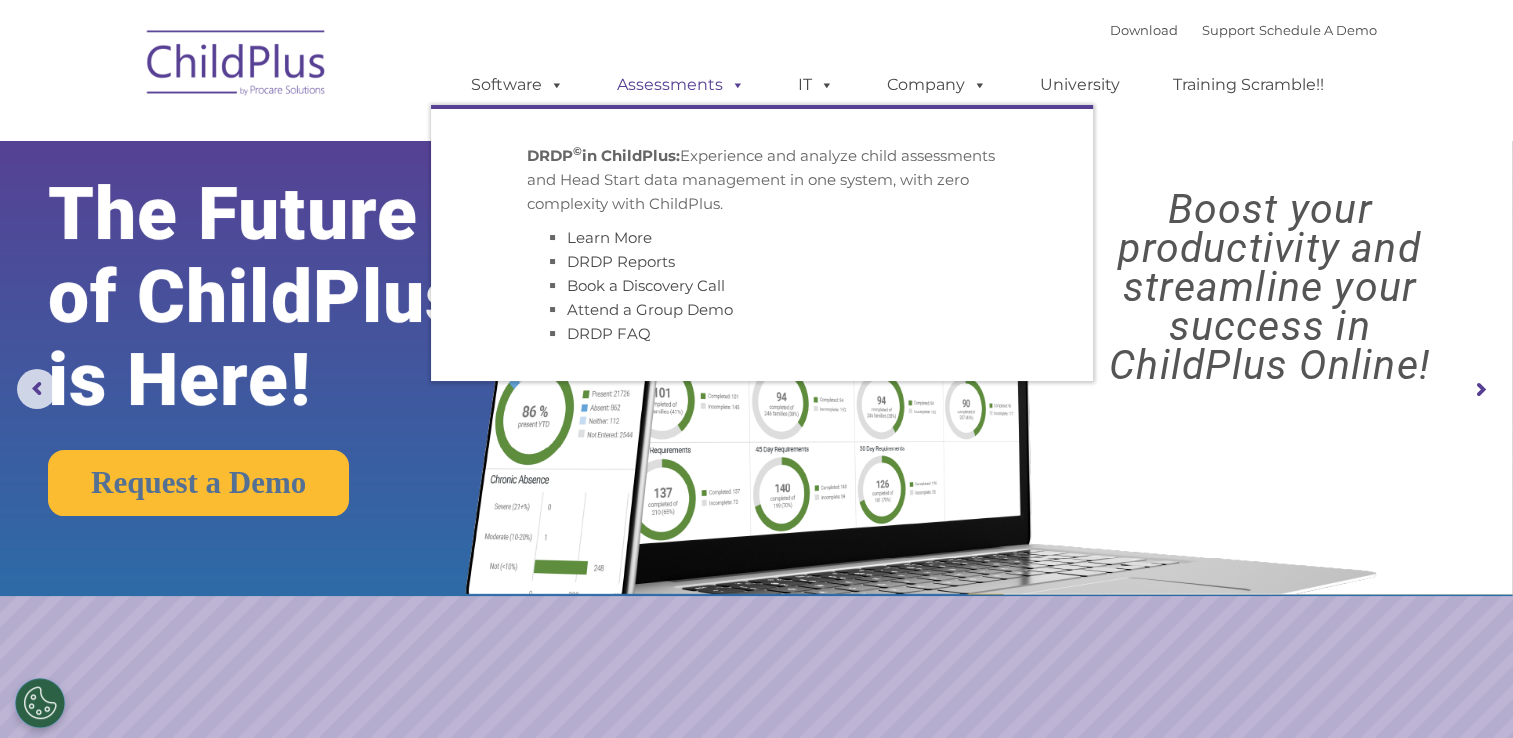 click on "Assessments" at bounding box center (681, 85) 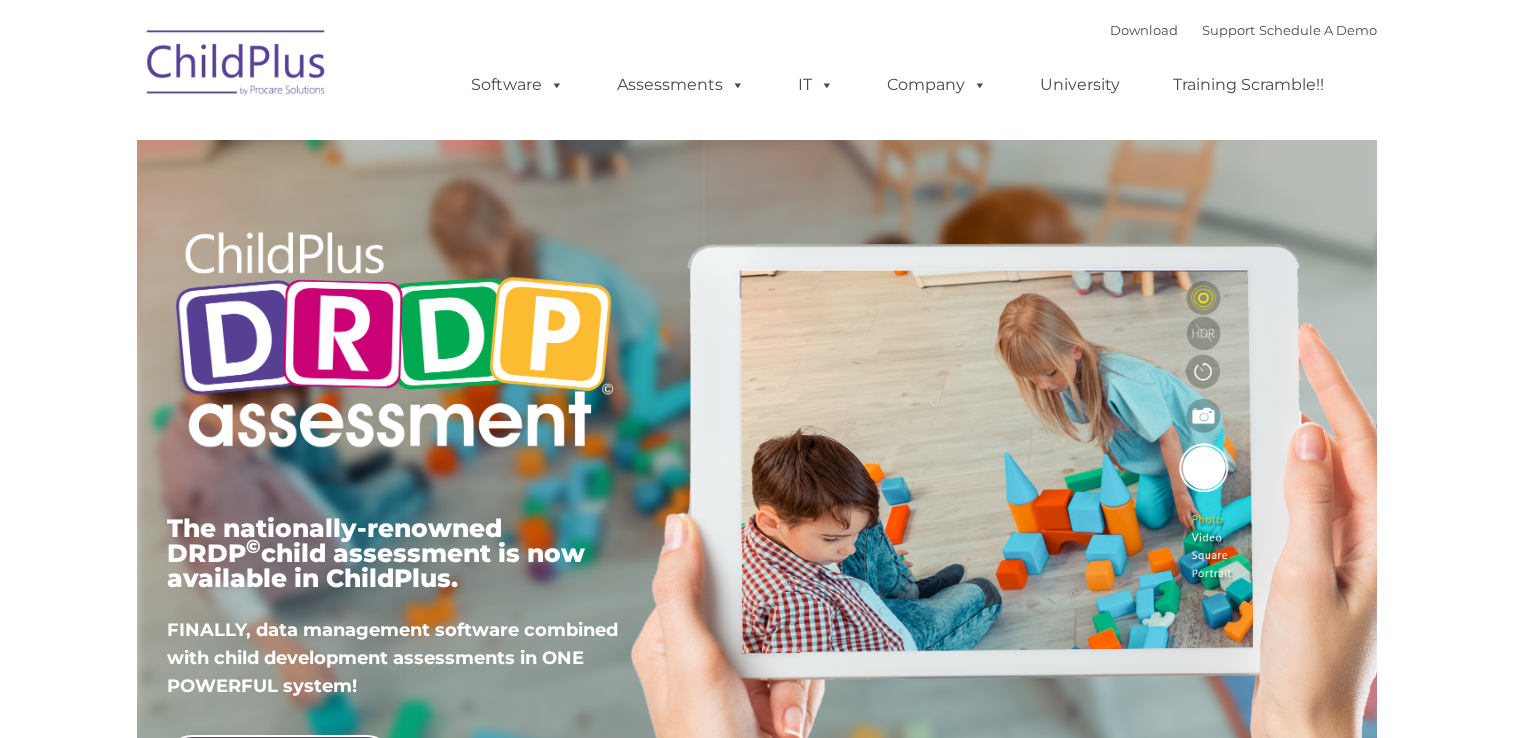 scroll, scrollTop: 0, scrollLeft: 0, axis: both 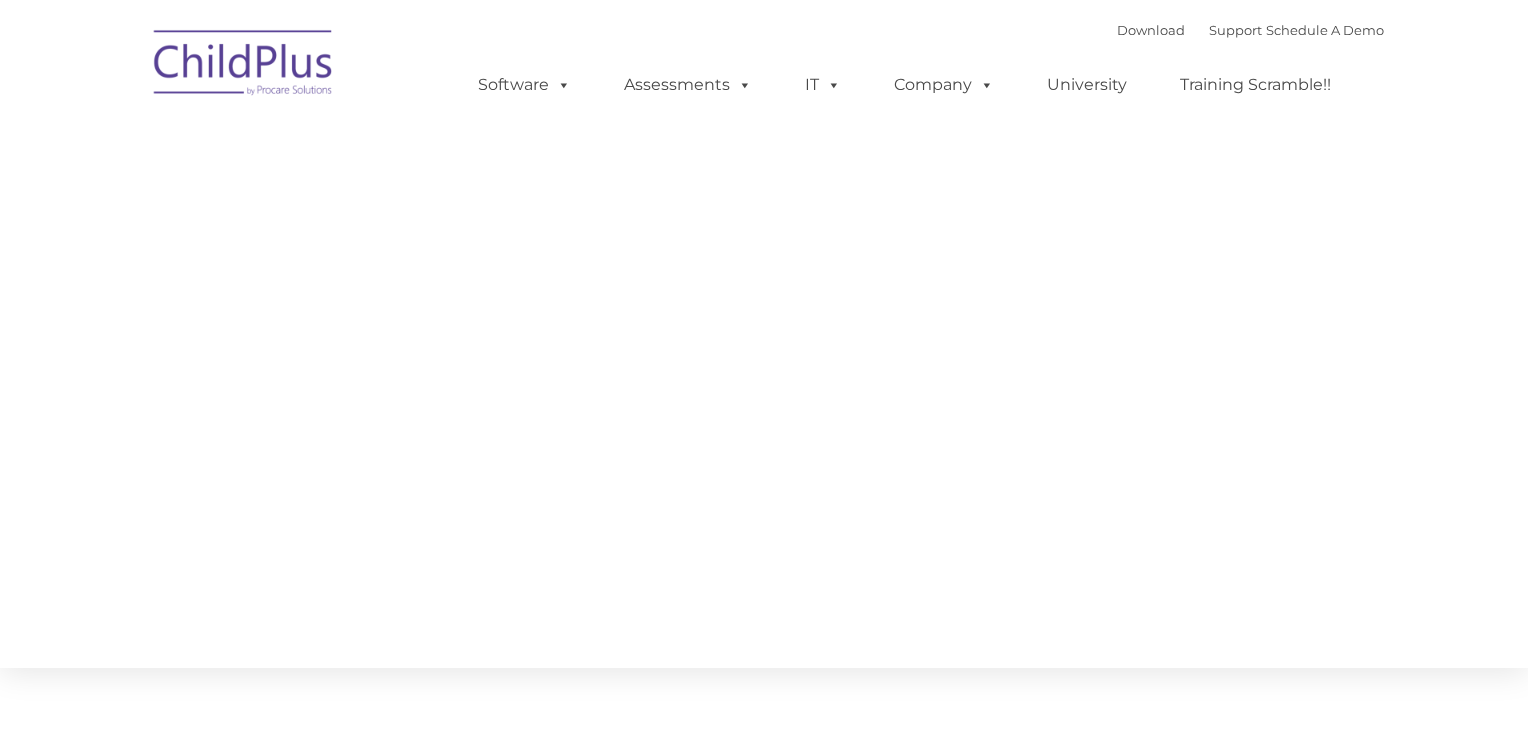 type on "" 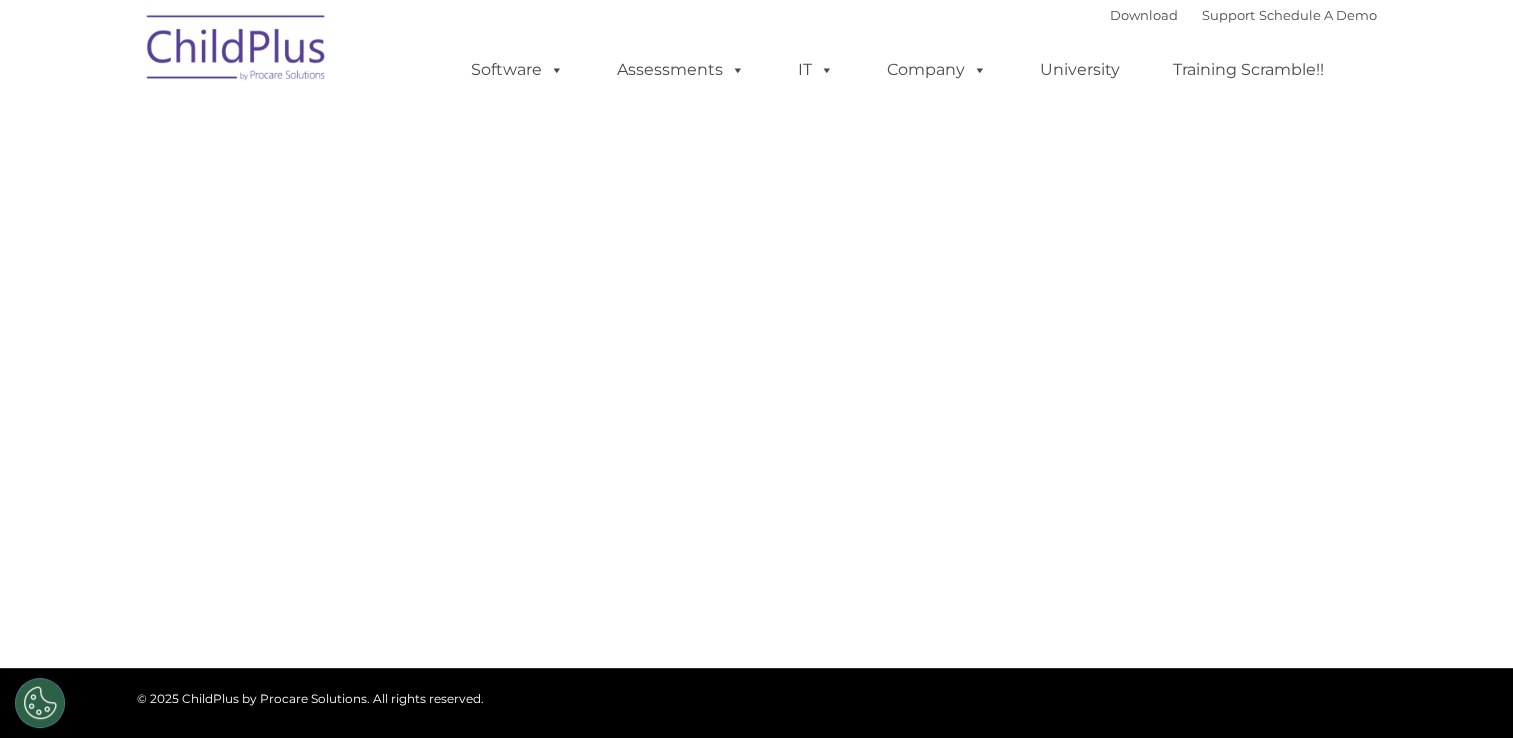select on "MEDIUM" 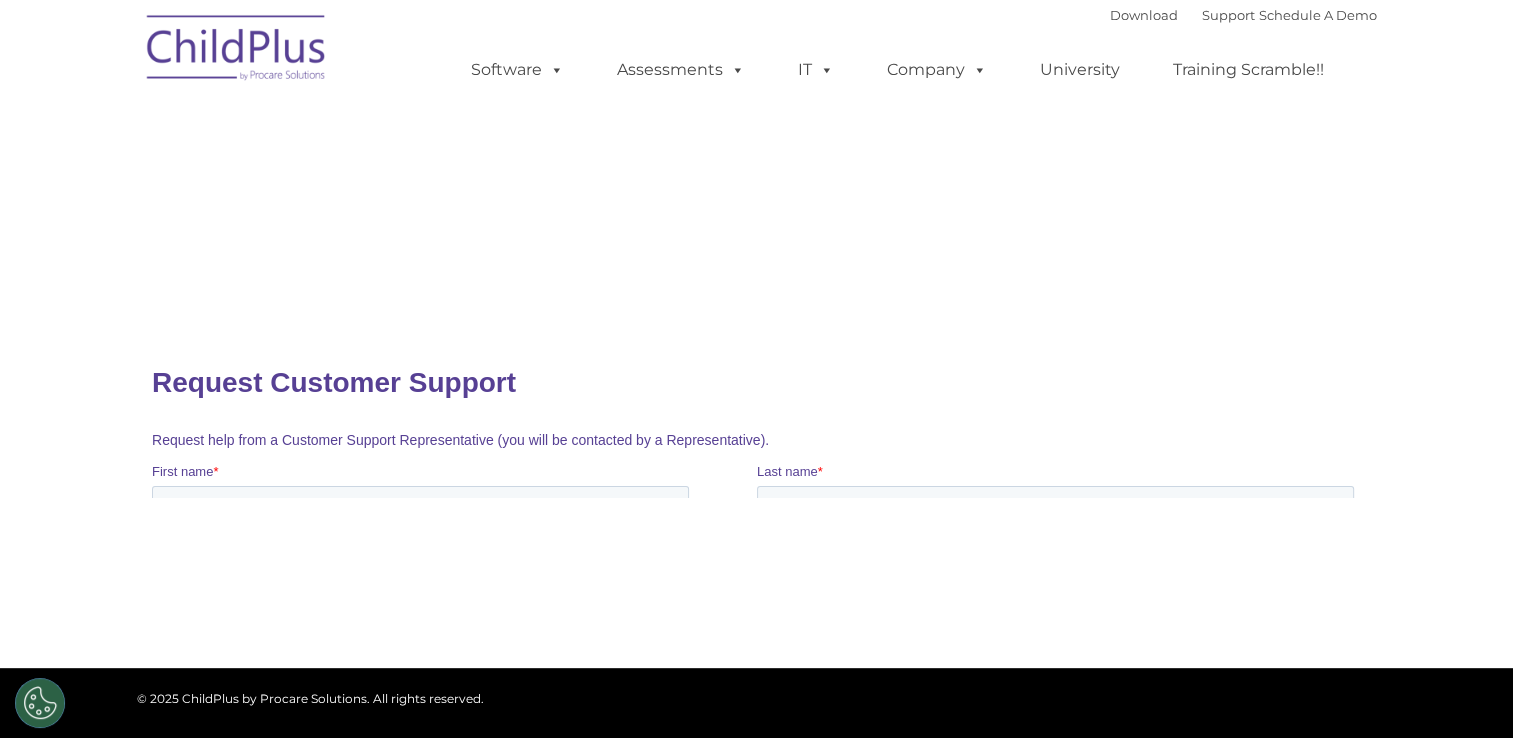 scroll, scrollTop: 0, scrollLeft: 0, axis: both 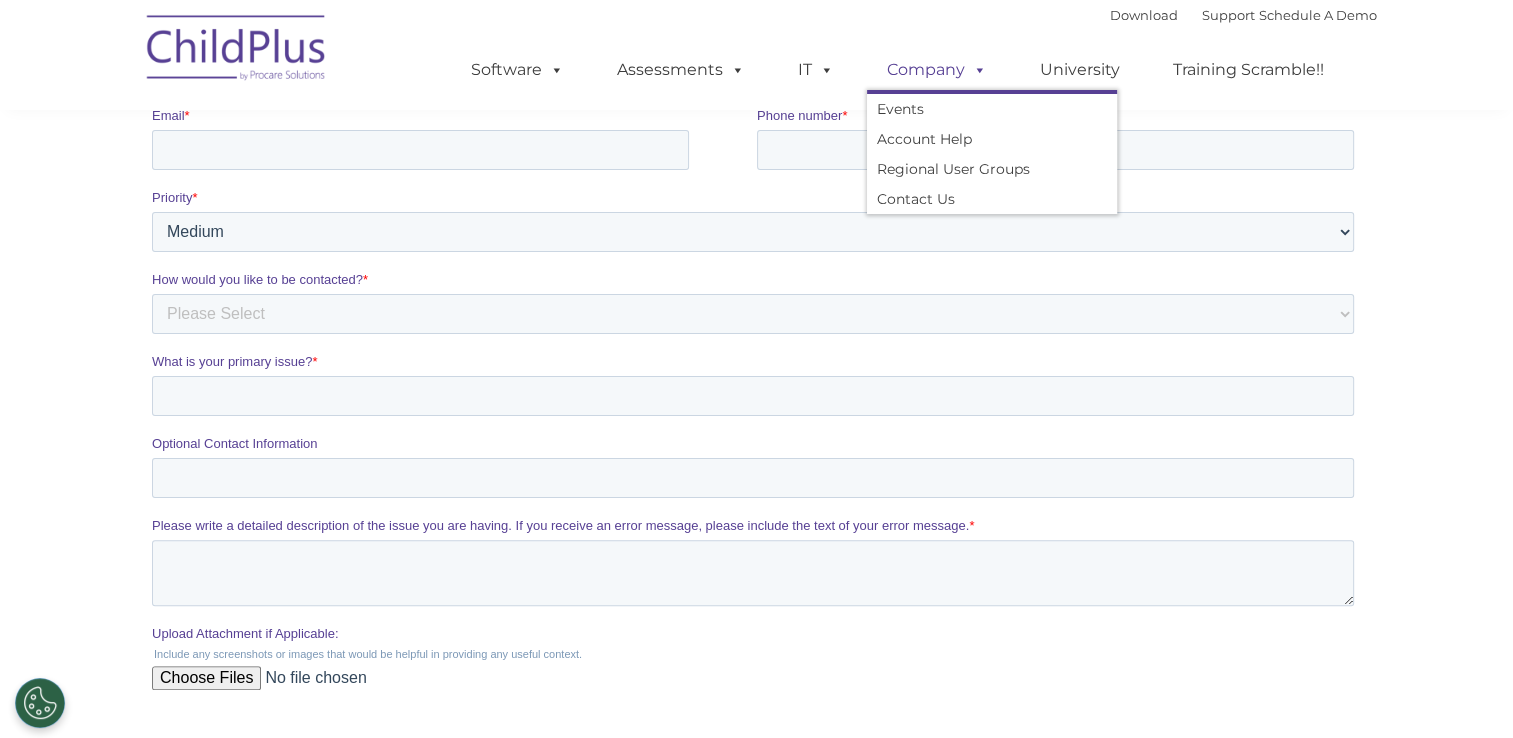 click on "Company" at bounding box center (937, 70) 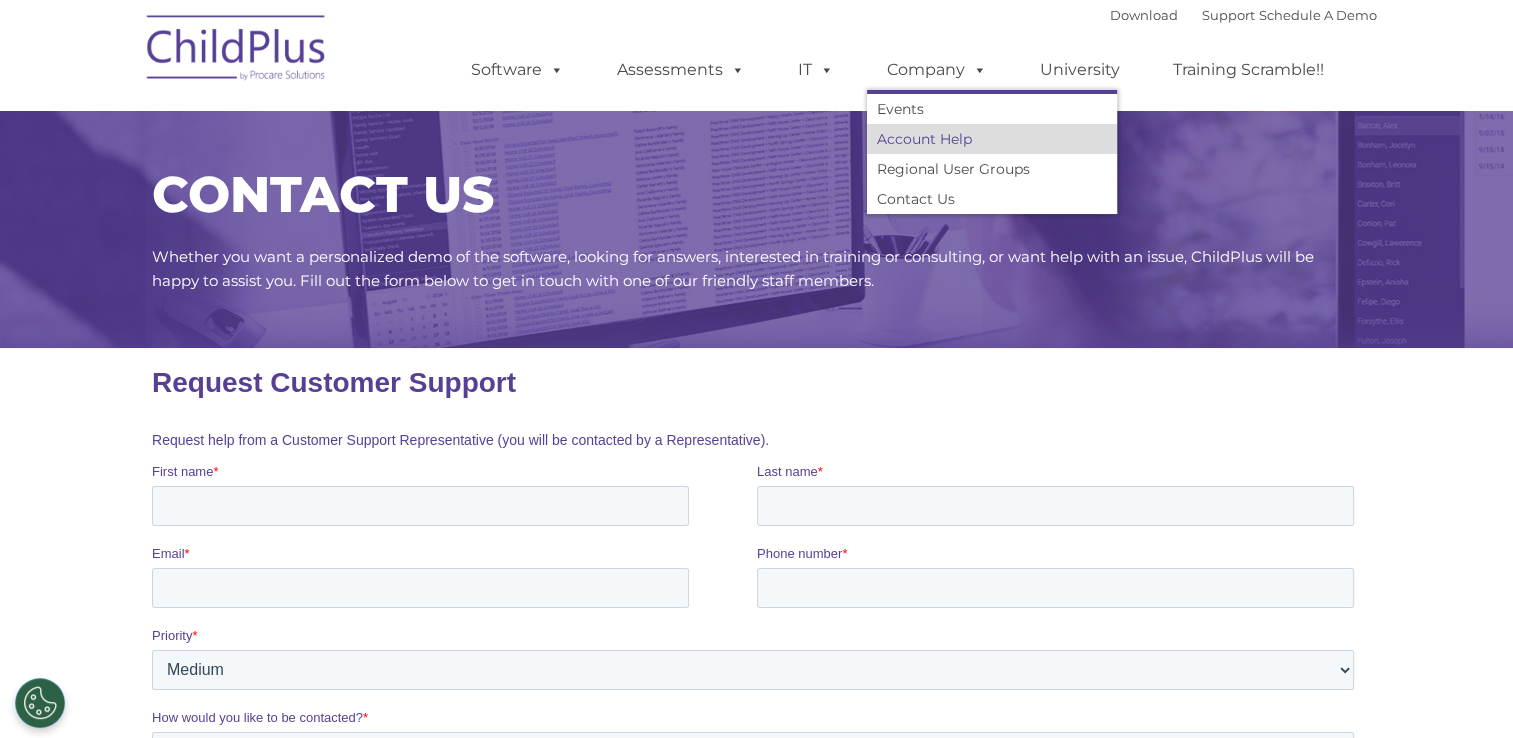 click on "Account Help" at bounding box center (992, 139) 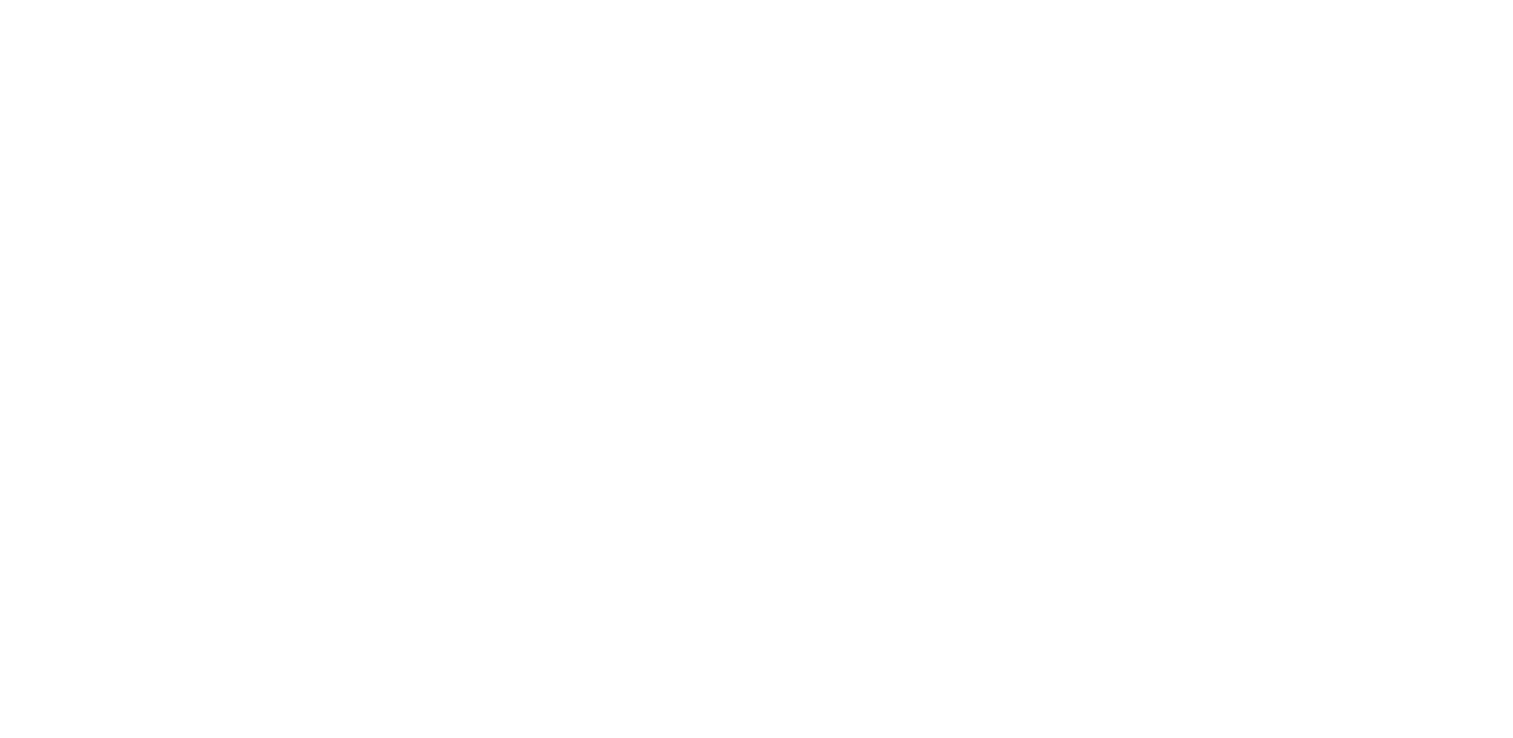 scroll, scrollTop: 0, scrollLeft: 0, axis: both 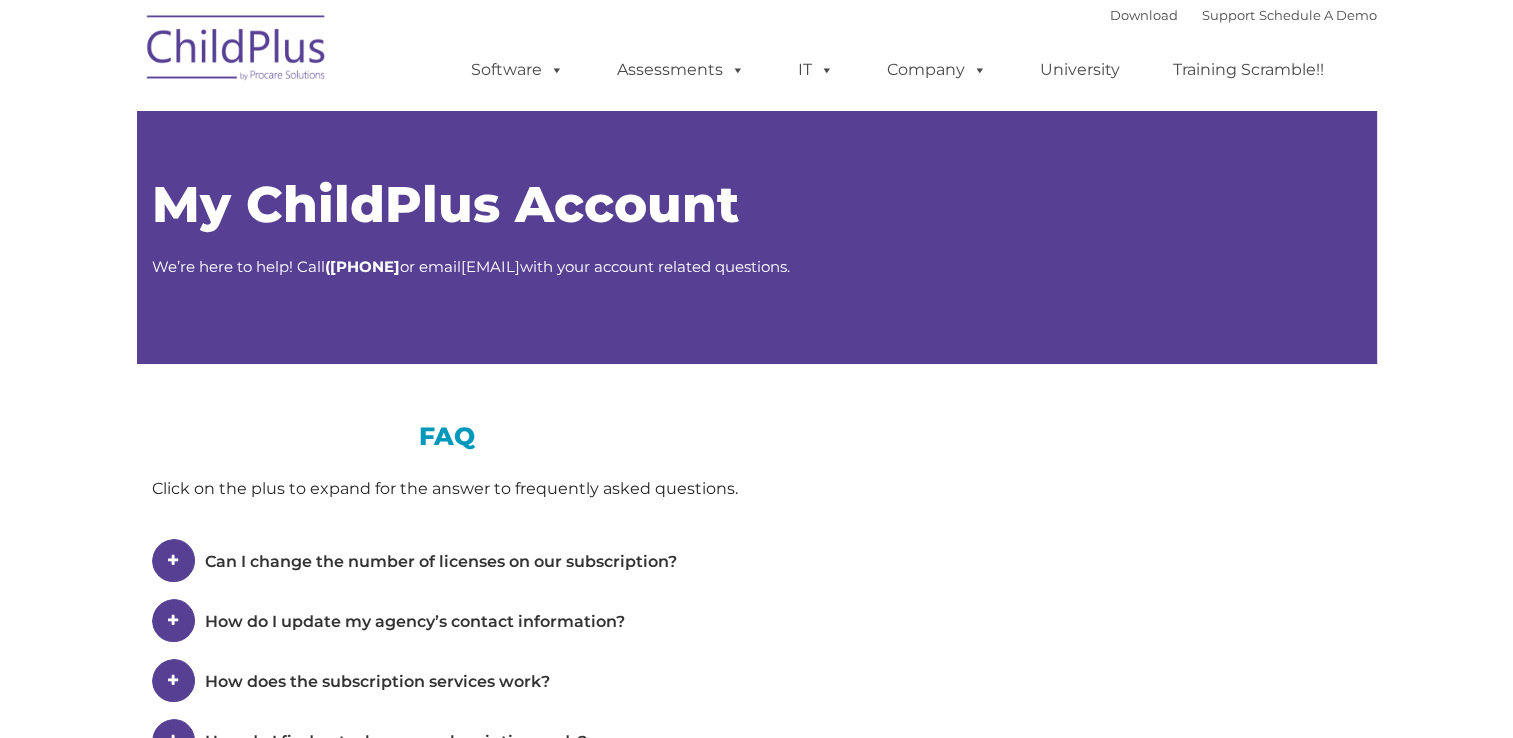 type on "" 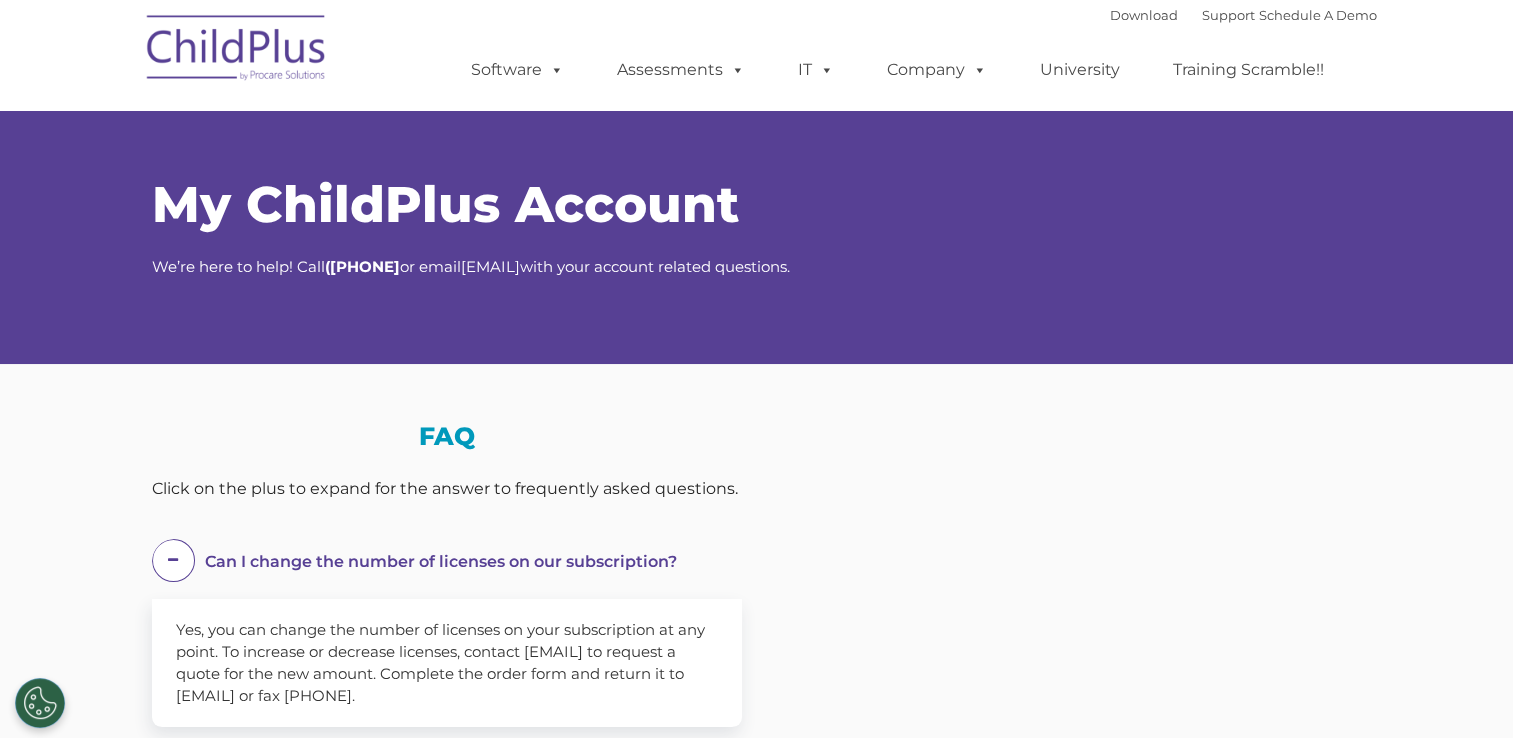 select on "MEDIUM" 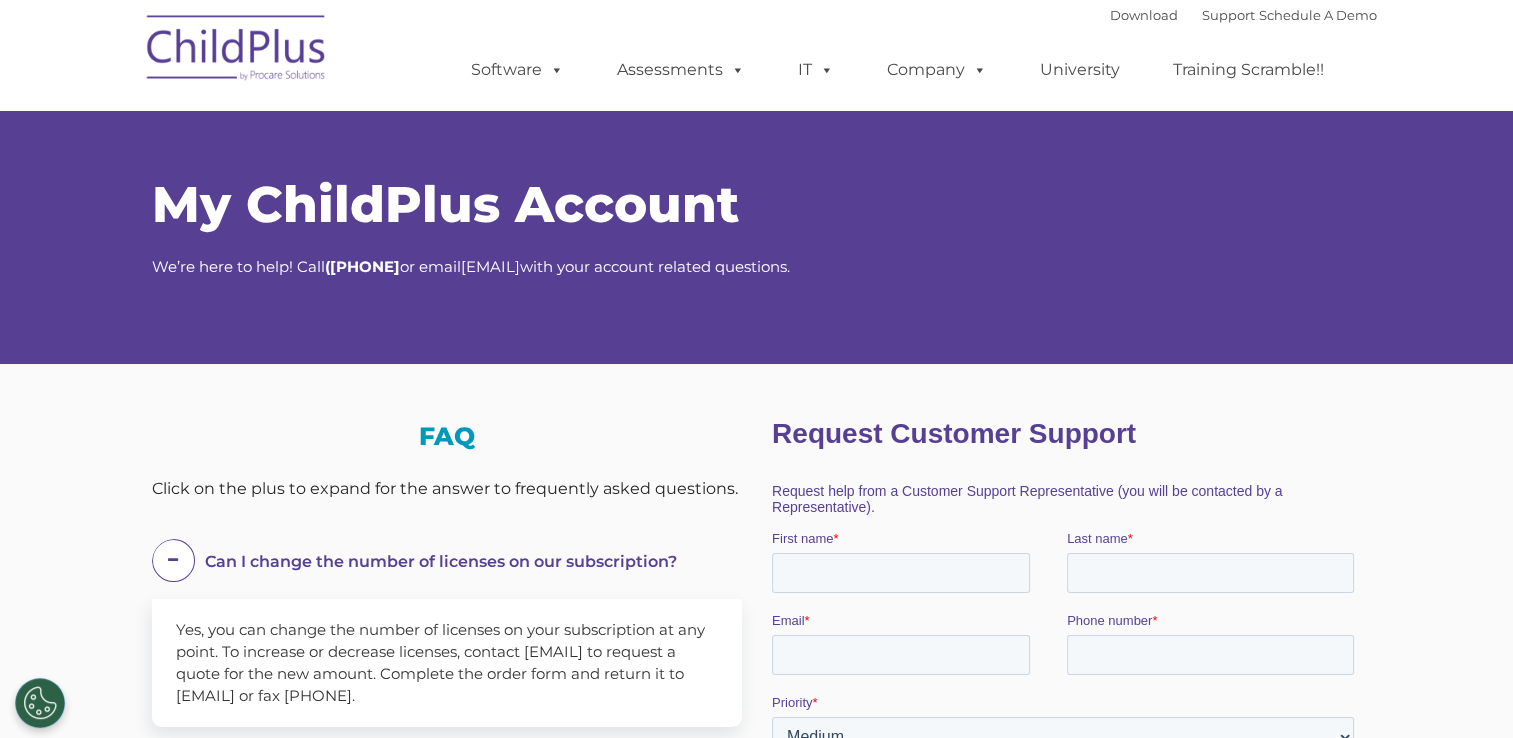 scroll, scrollTop: 0, scrollLeft: 0, axis: both 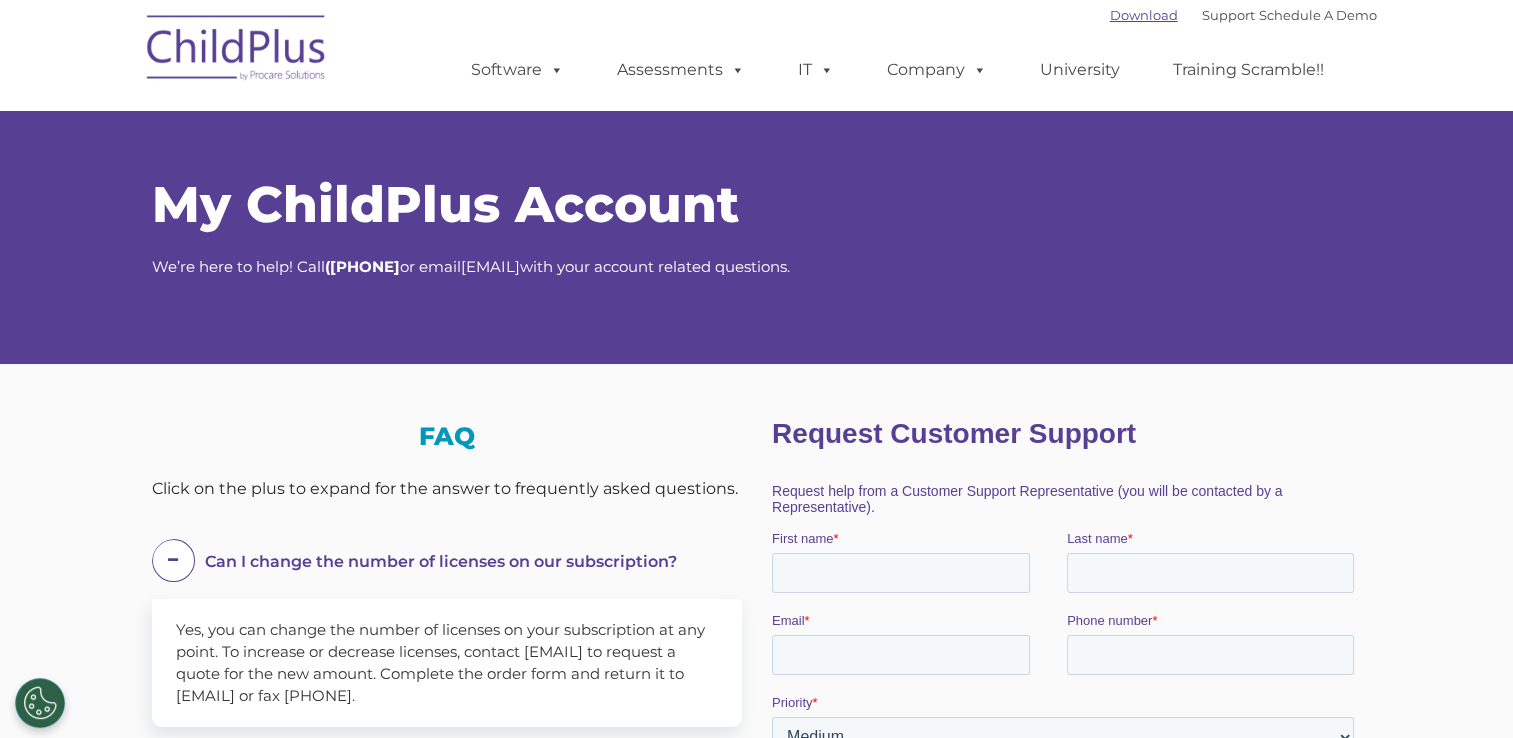 click on "Download" at bounding box center [1144, 15] 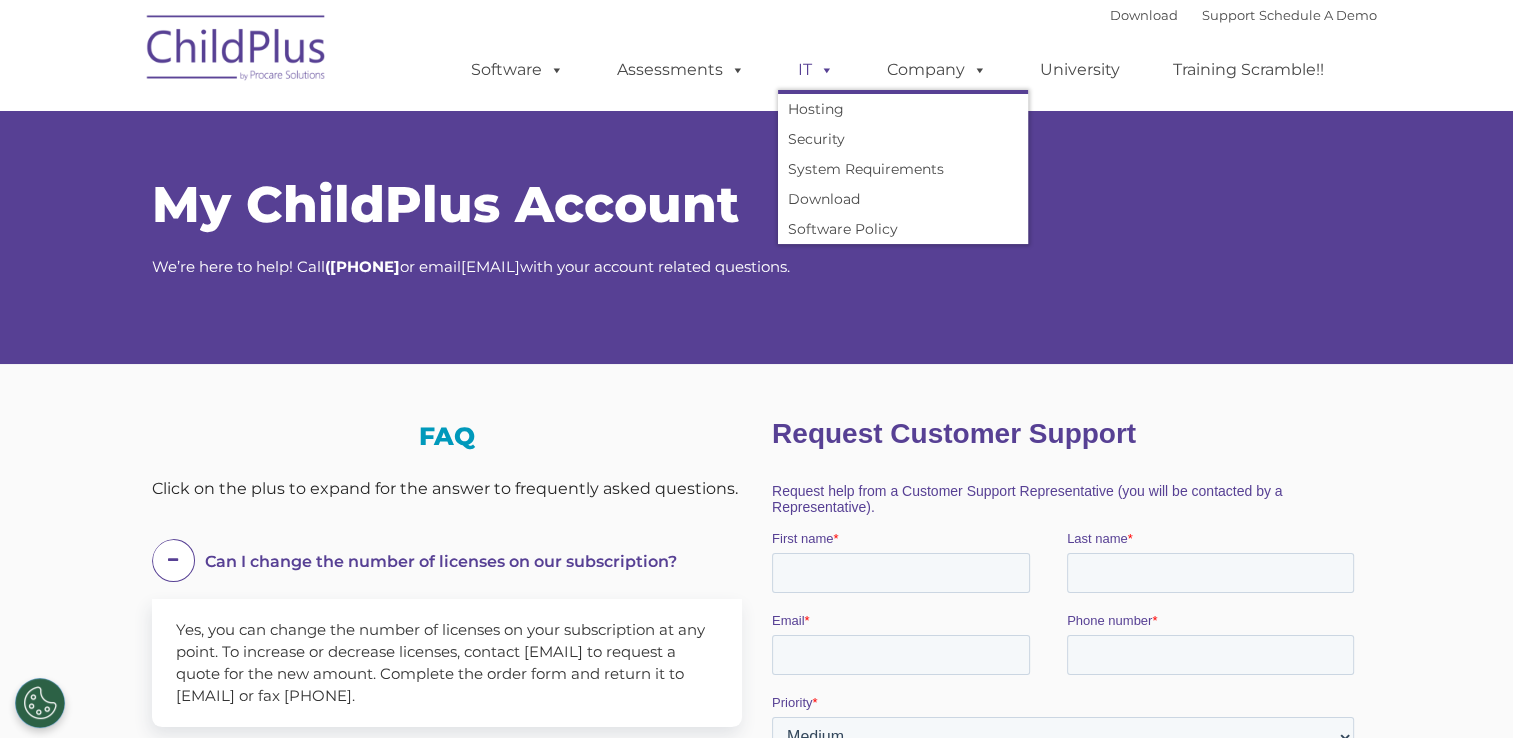 click at bounding box center (823, 69) 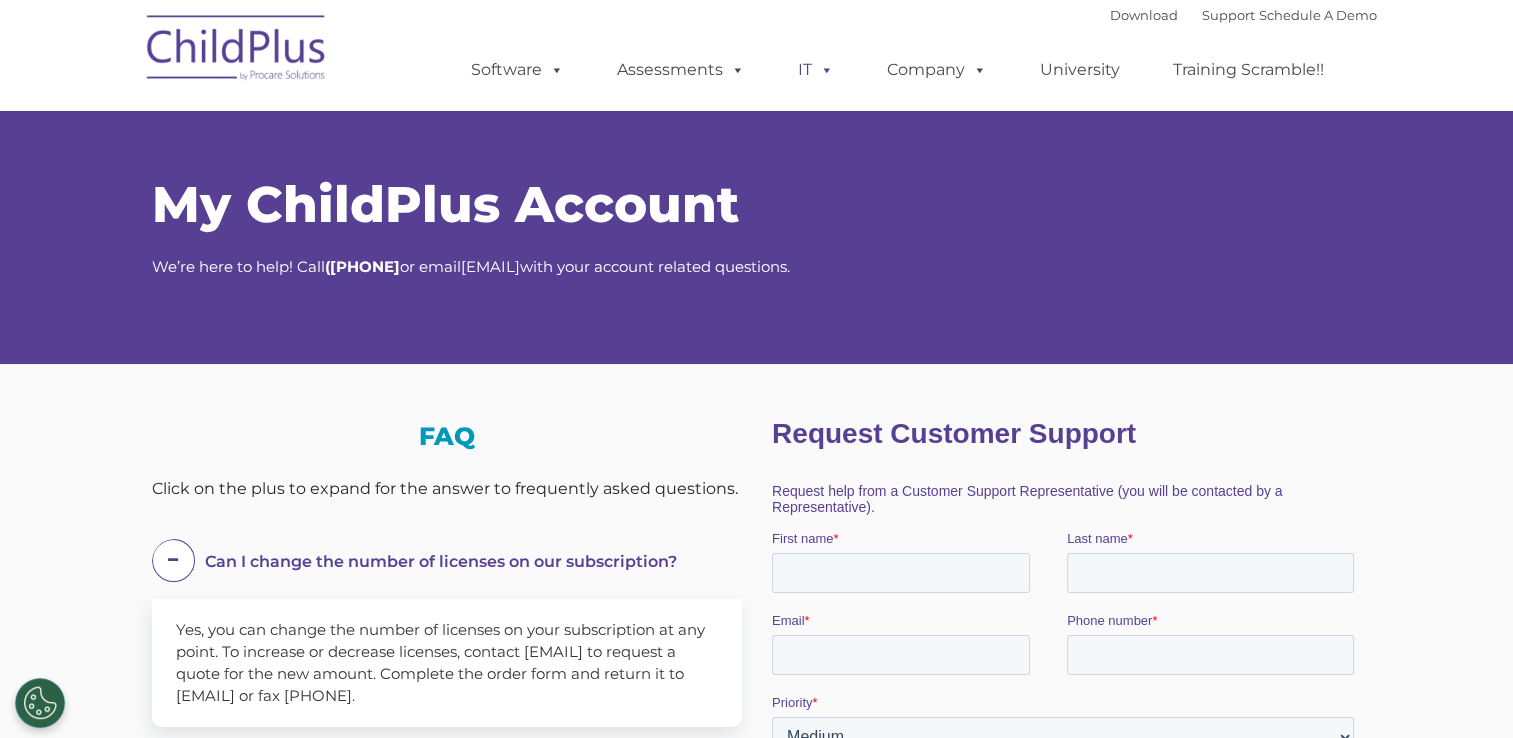 click on "IT" at bounding box center (816, 70) 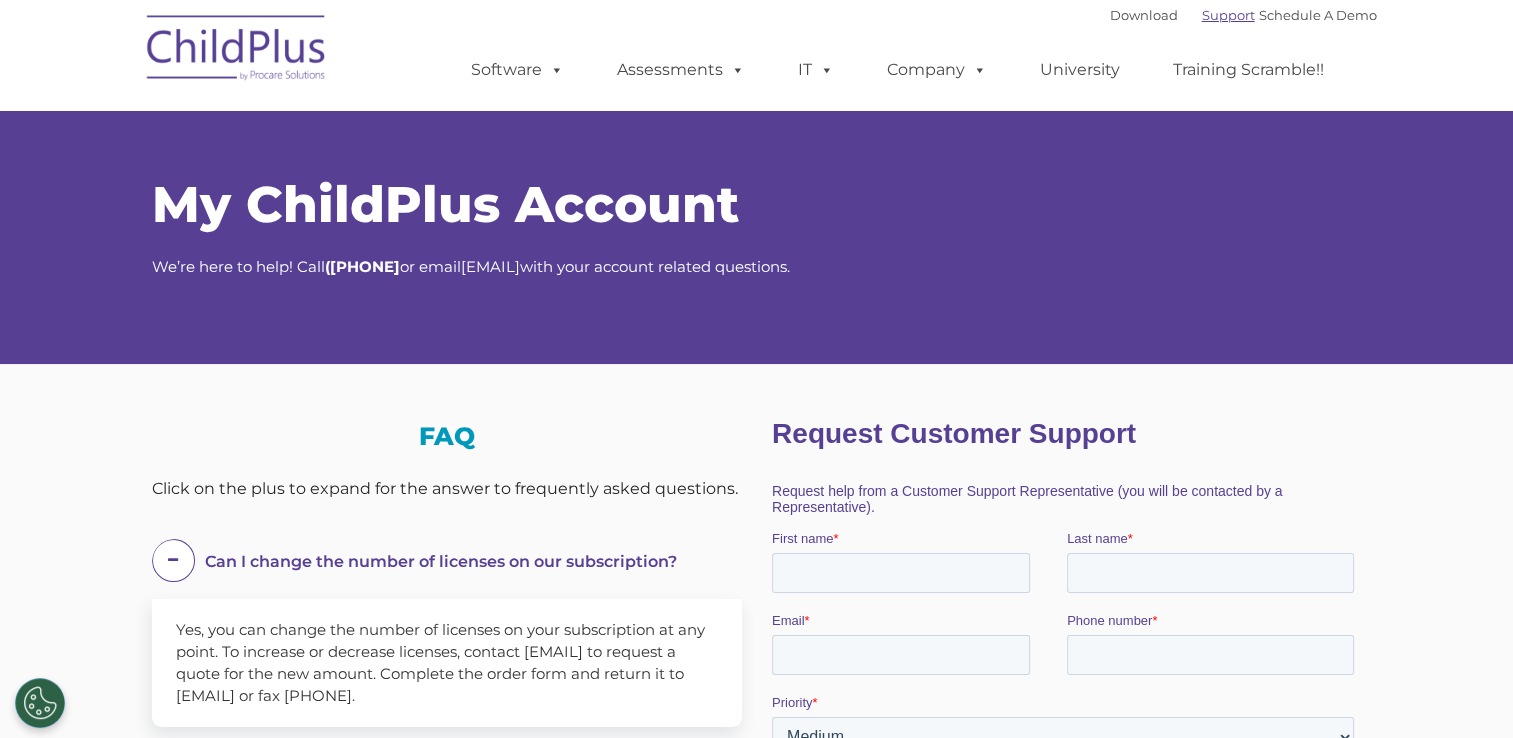 click on "Support" at bounding box center [1228, 15] 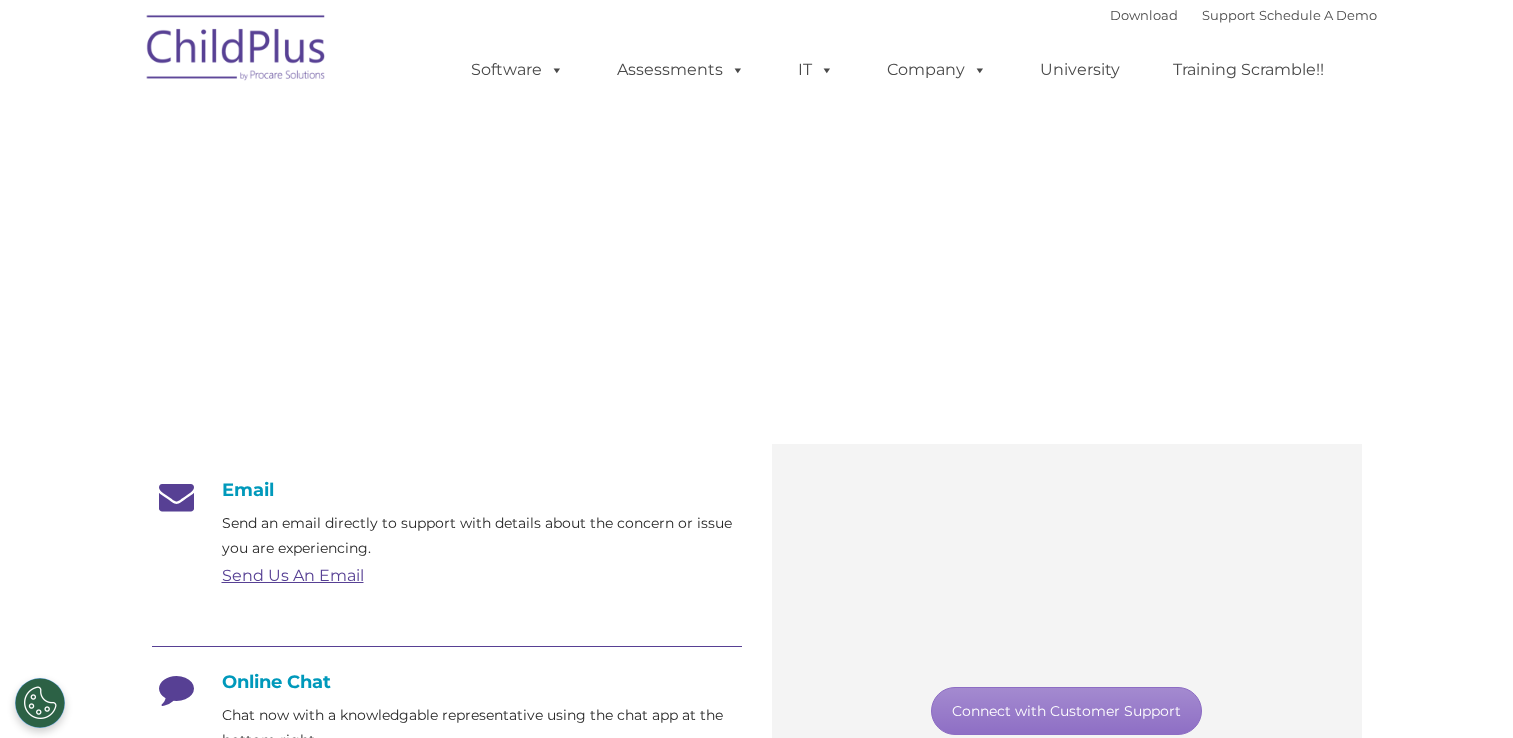scroll, scrollTop: 0, scrollLeft: 0, axis: both 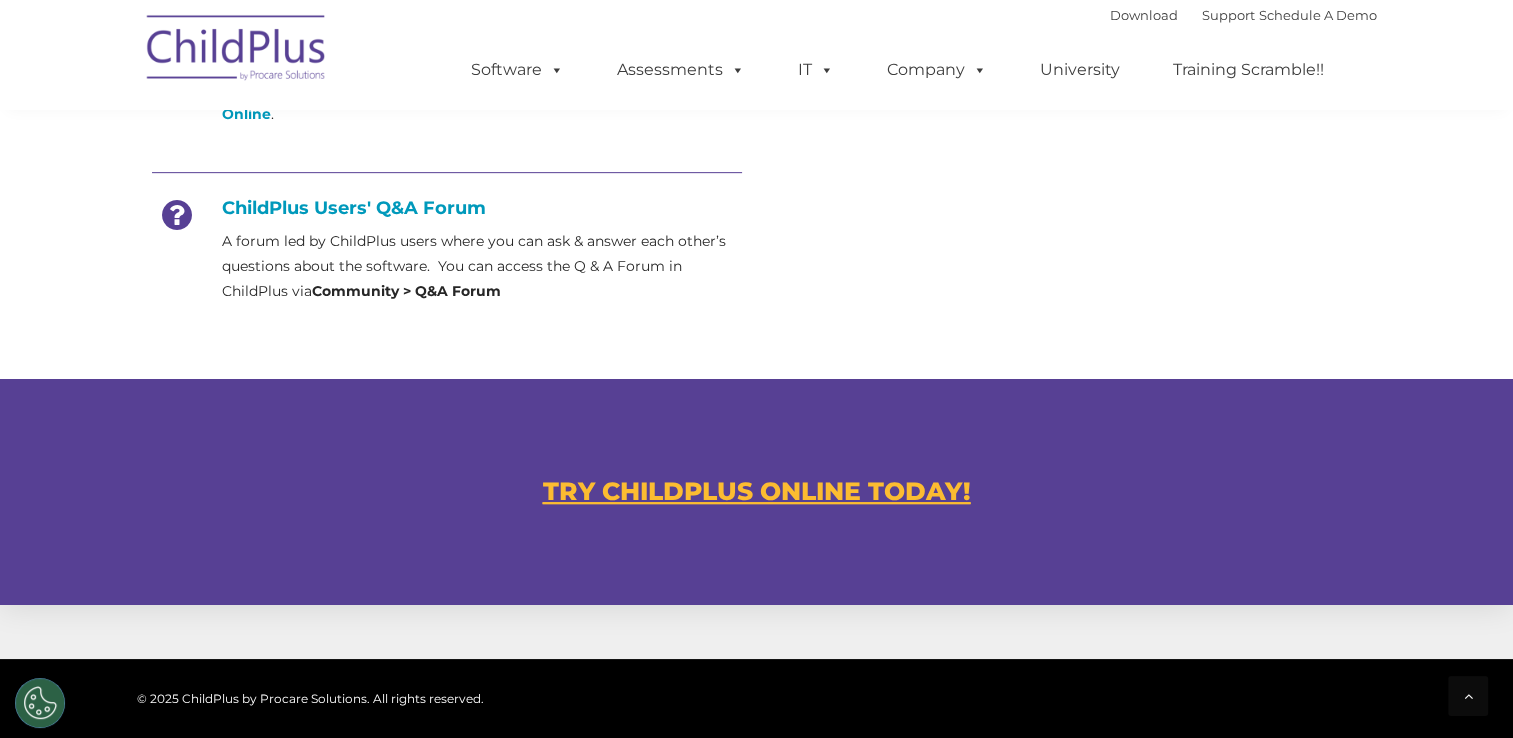 click on "TRY CHILDPLUS ONLINE TODAY!" at bounding box center (757, 491) 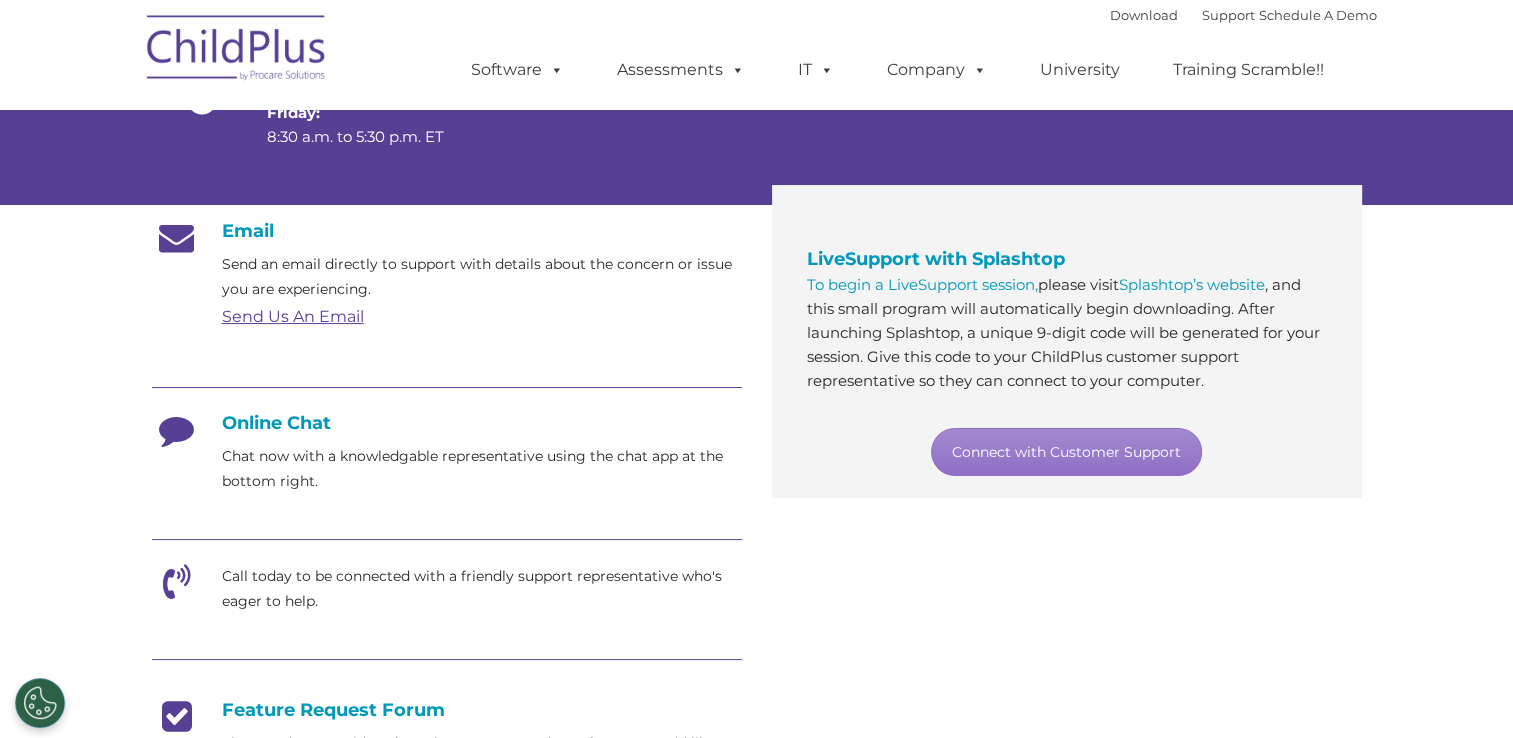 scroll, scrollTop: 0, scrollLeft: 0, axis: both 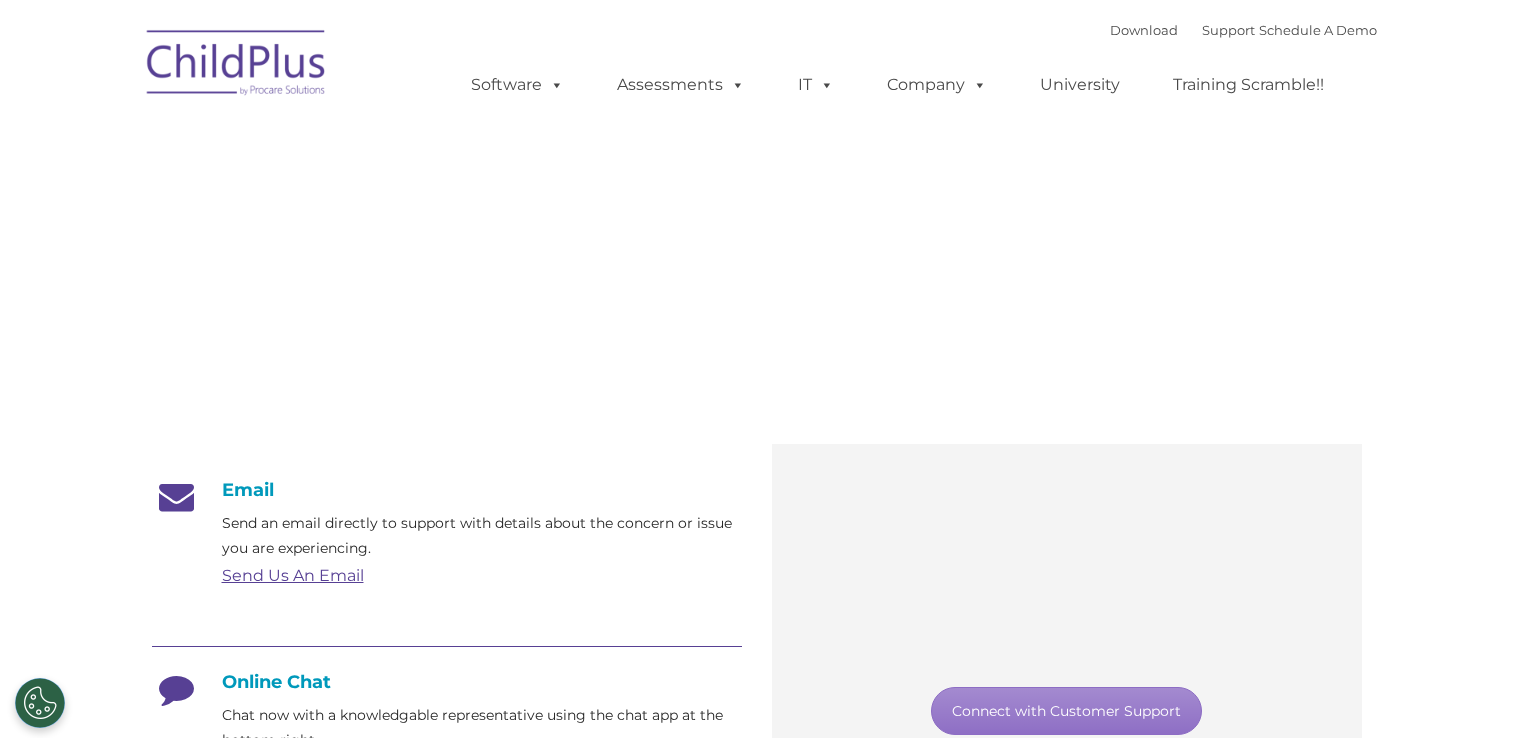 type on "" 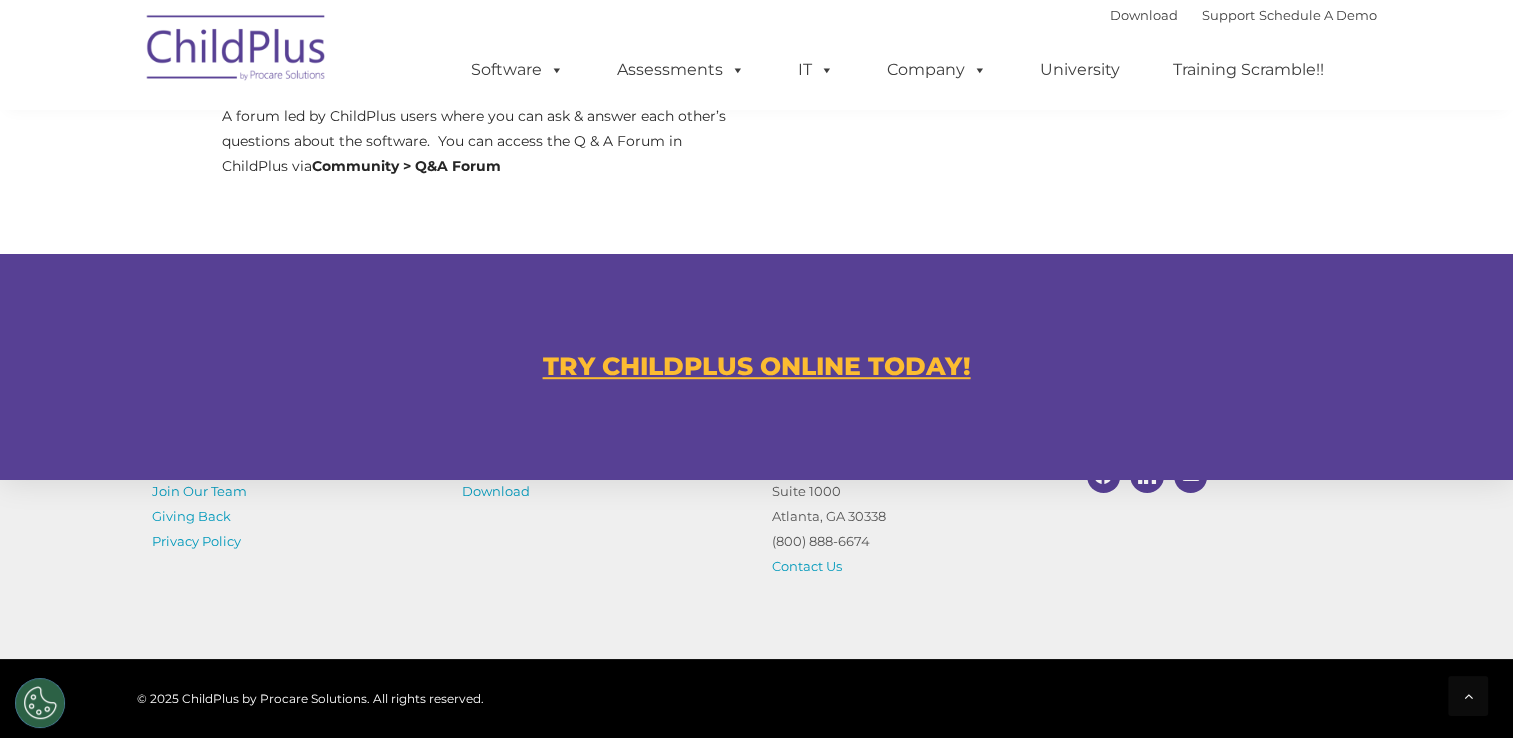 scroll, scrollTop: 1054, scrollLeft: 0, axis: vertical 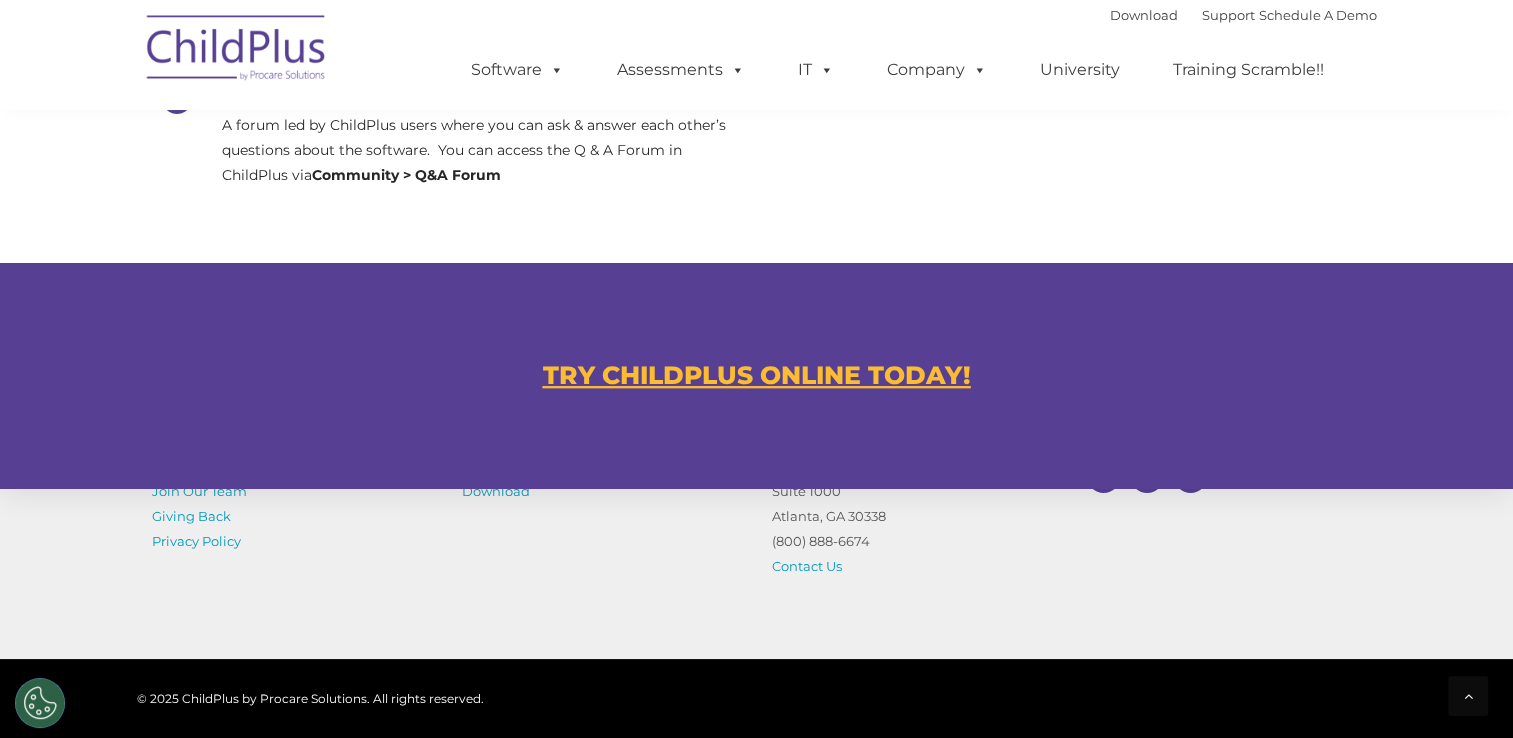click on "TRY CHILDPLUS ONLINE TODAY!" at bounding box center [757, 375] 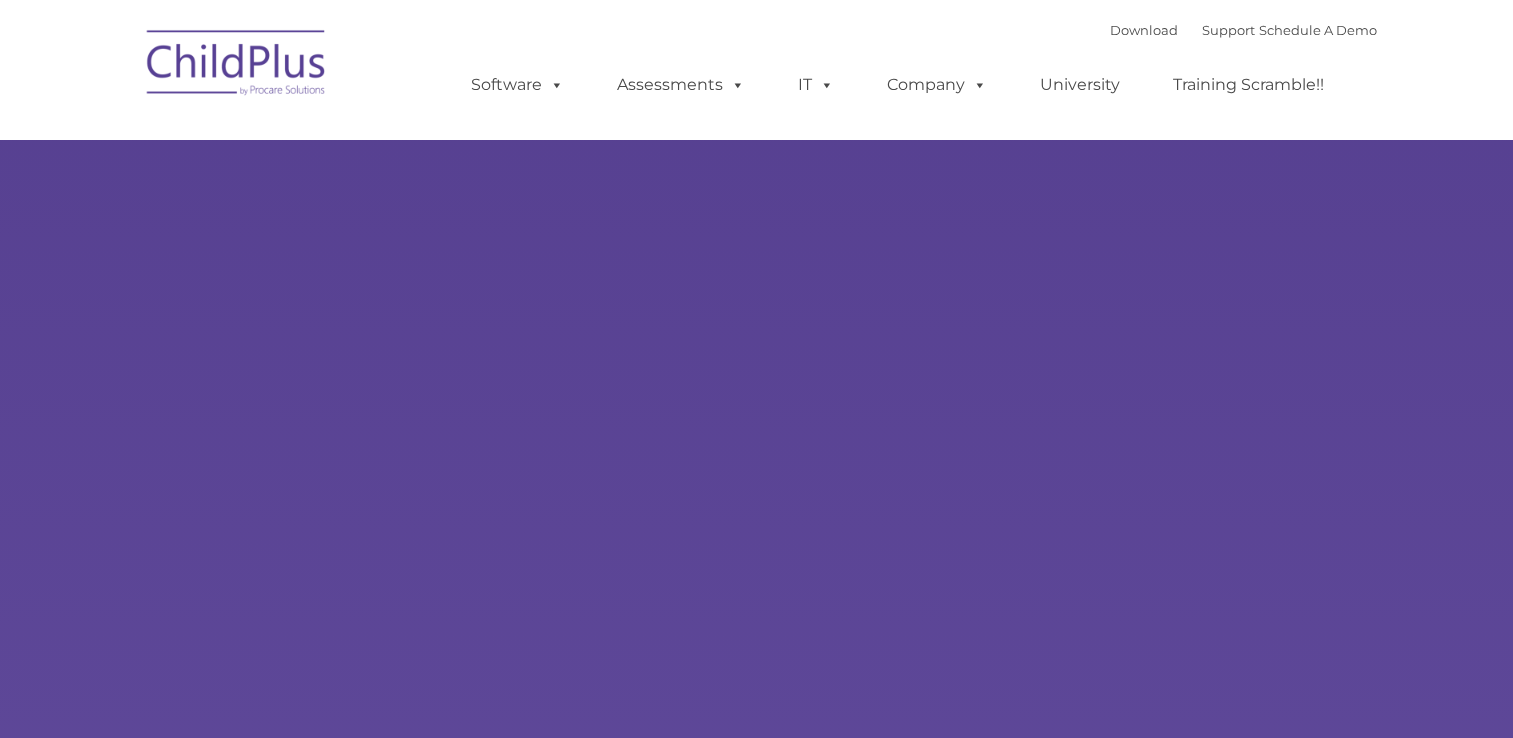 scroll, scrollTop: 0, scrollLeft: 0, axis: both 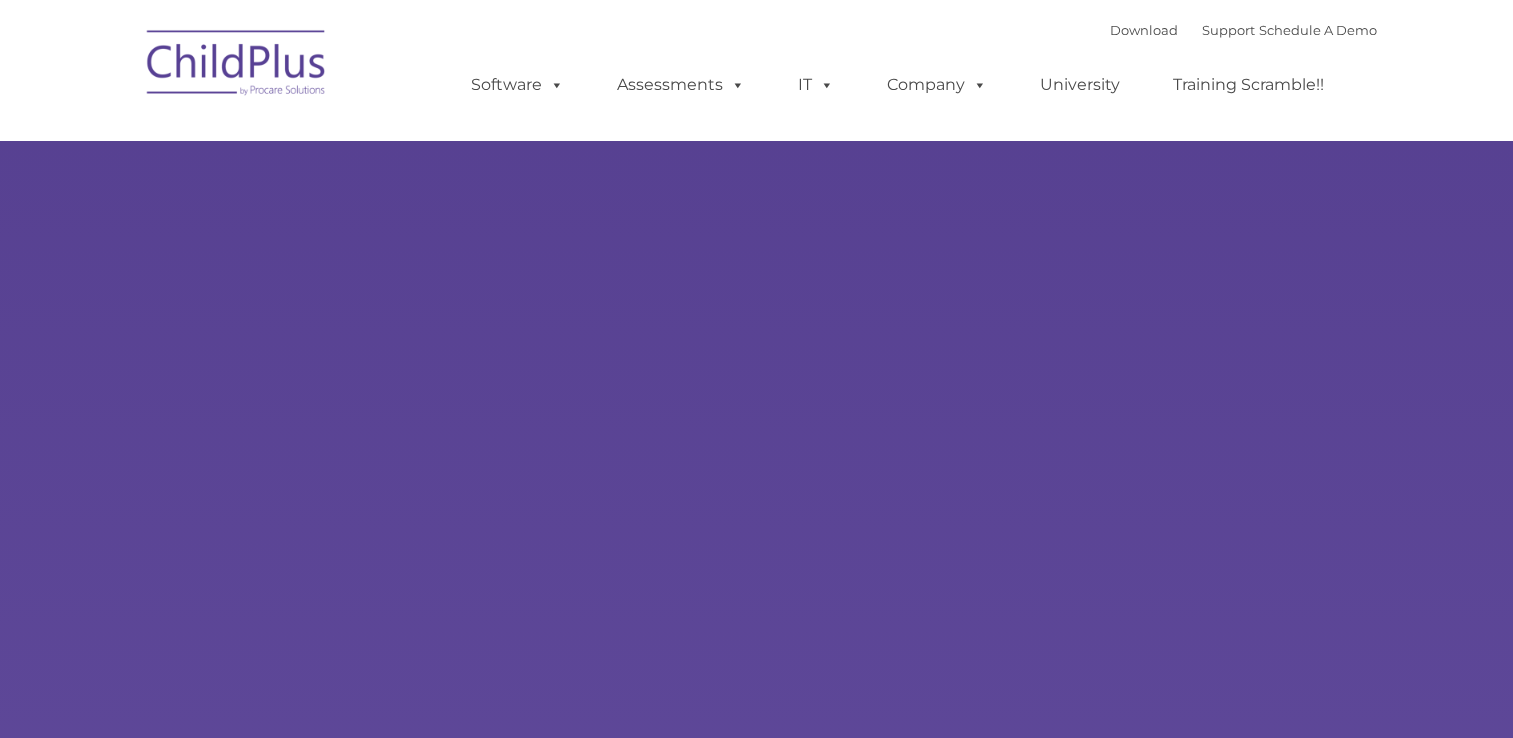 type on "" 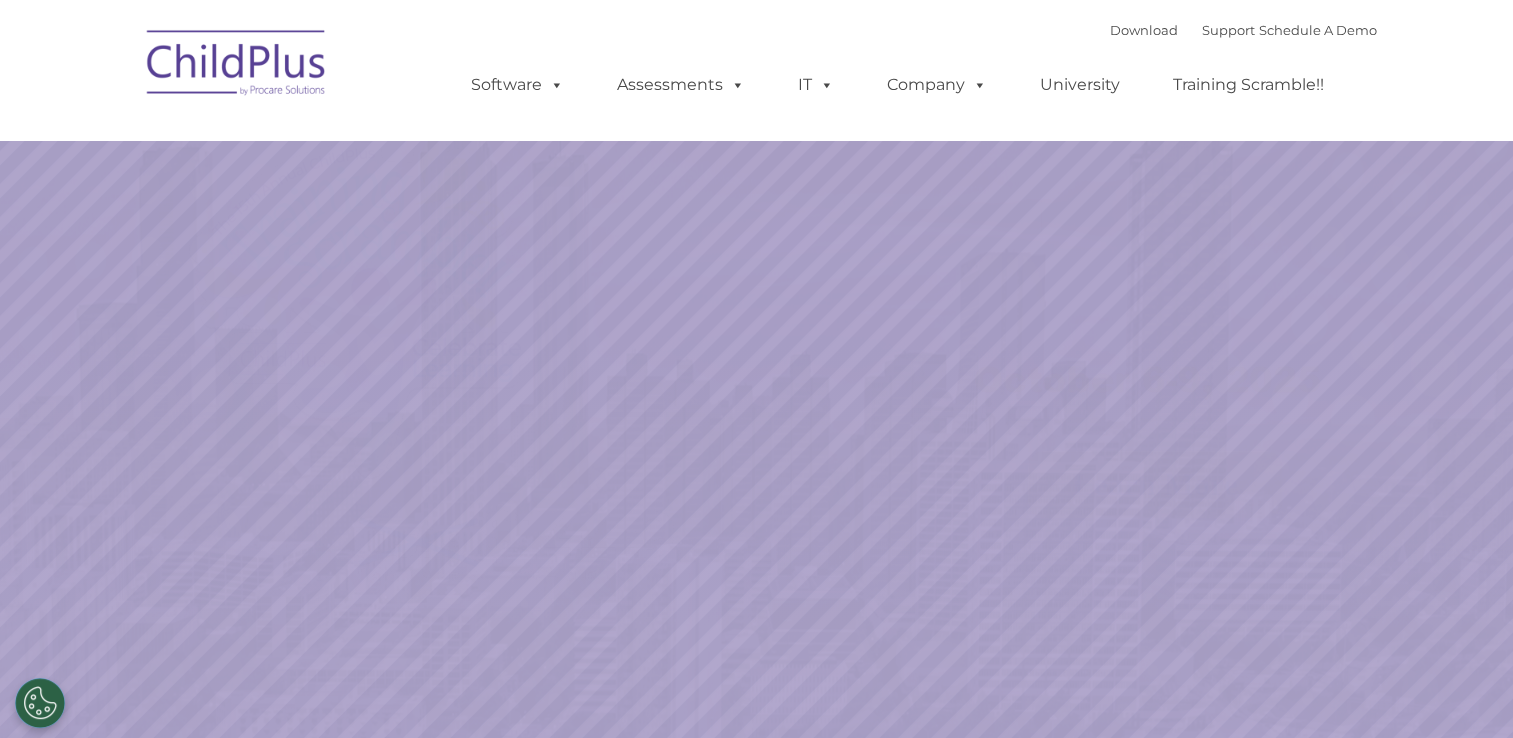 select on "MEDIUM" 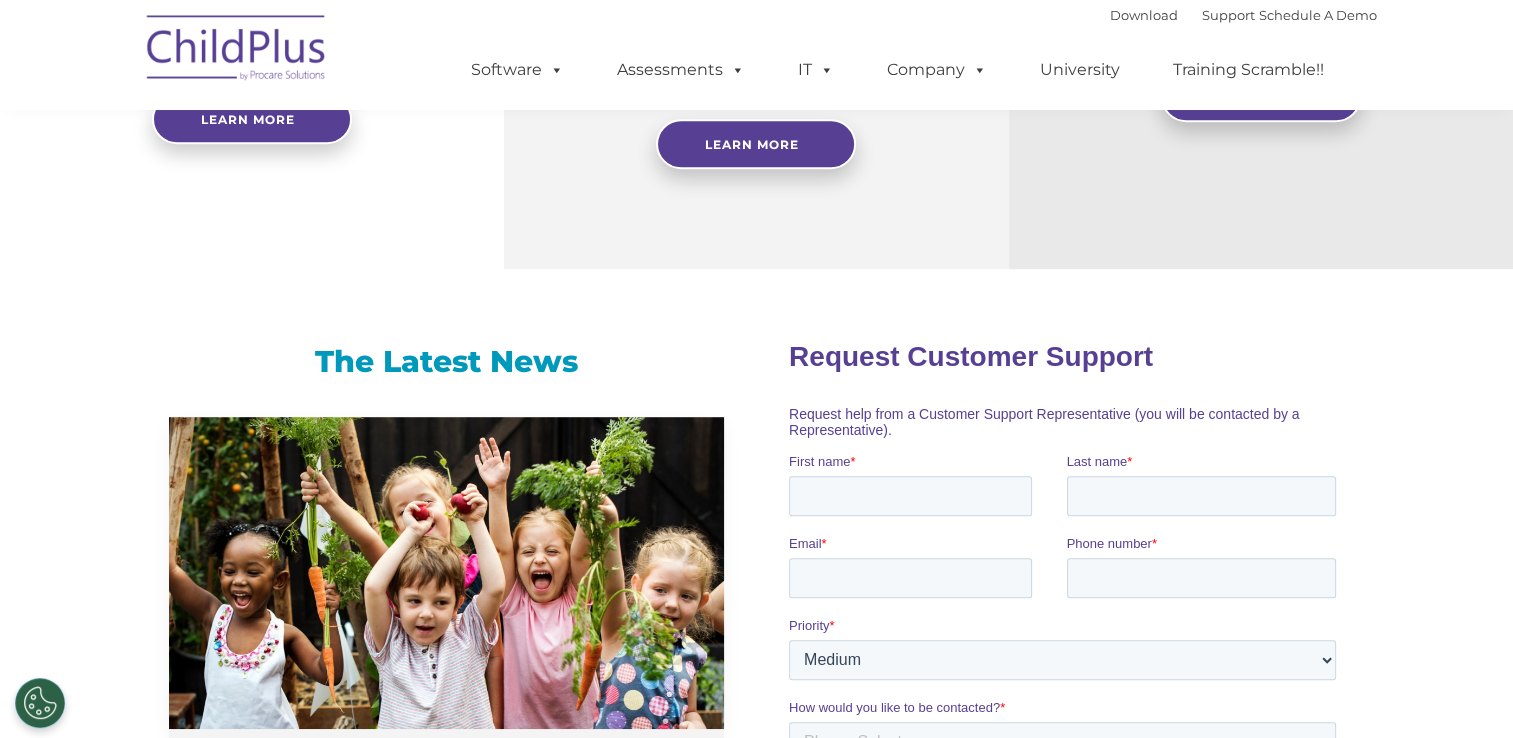 scroll, scrollTop: 0, scrollLeft: 0, axis: both 